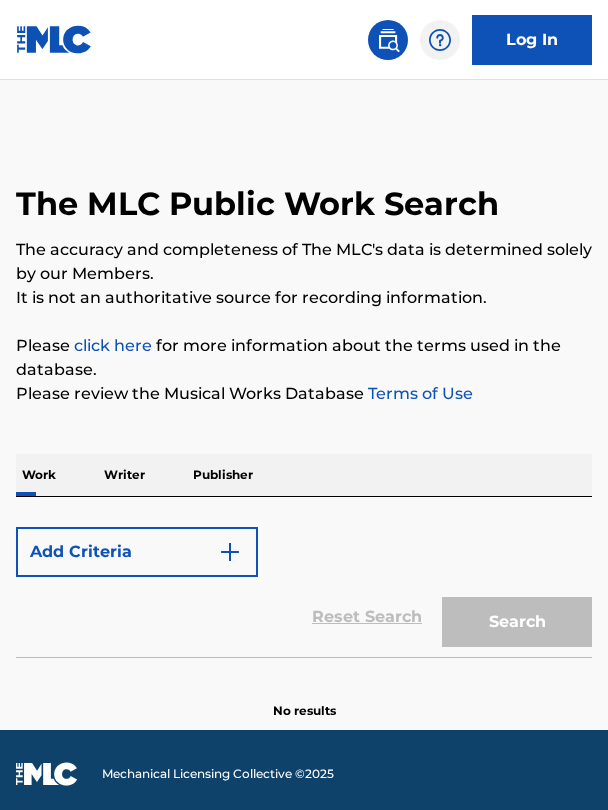 scroll, scrollTop: 0, scrollLeft: 0, axis: both 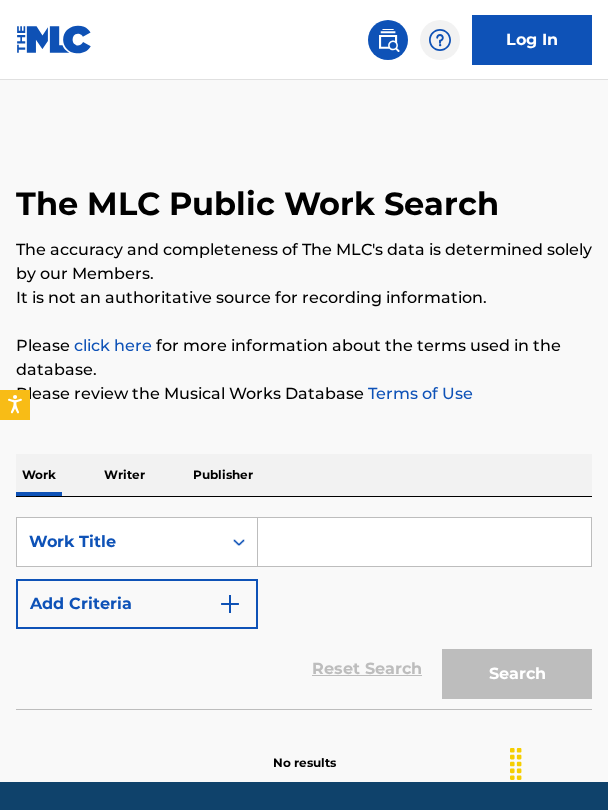 click at bounding box center [424, 542] 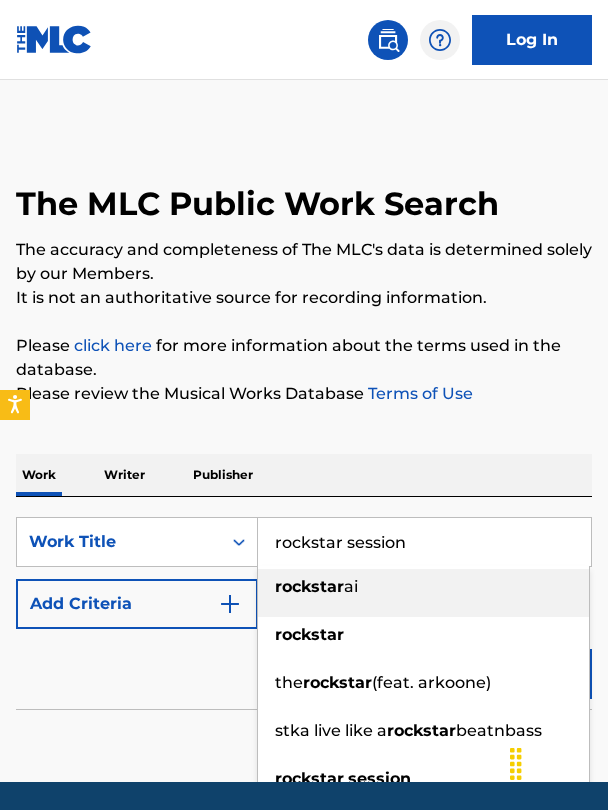 click on "rockstar session" at bounding box center [424, 542] 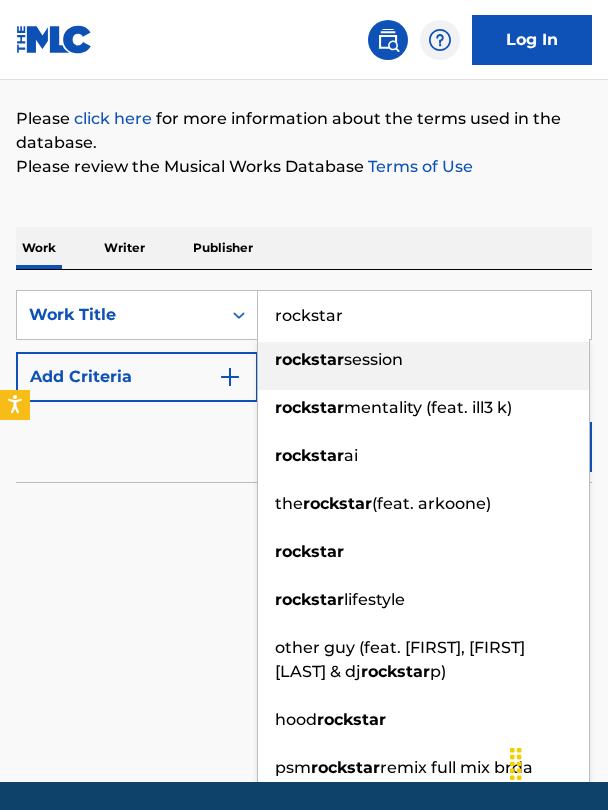 scroll, scrollTop: 232, scrollLeft: 0, axis: vertical 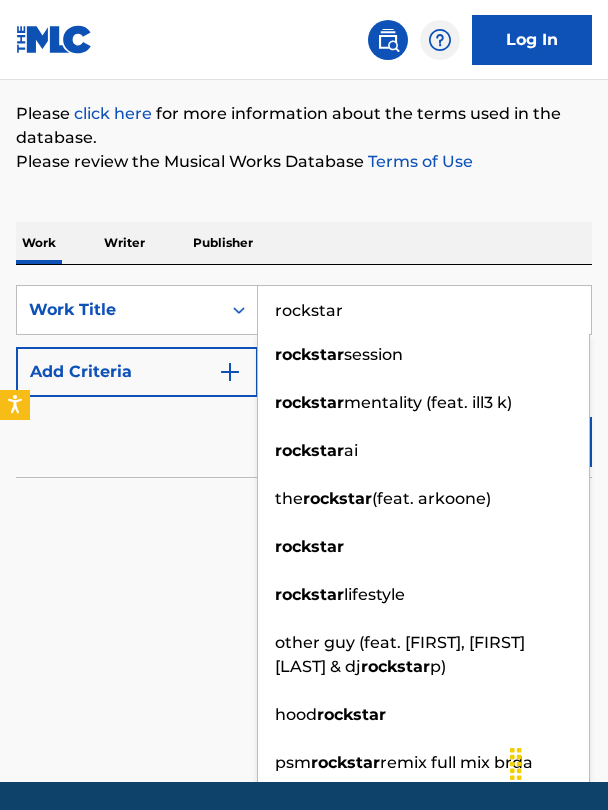 type on "rockstar" 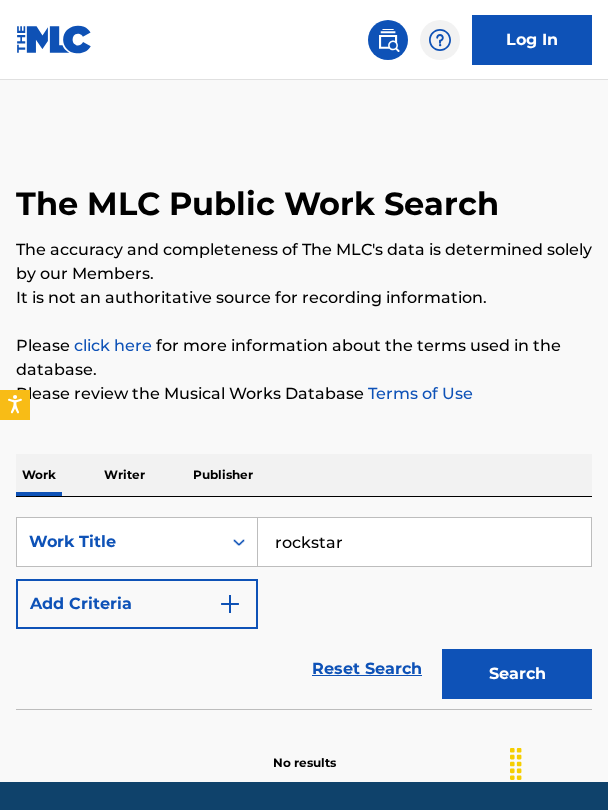 click on "Search" at bounding box center [517, 674] 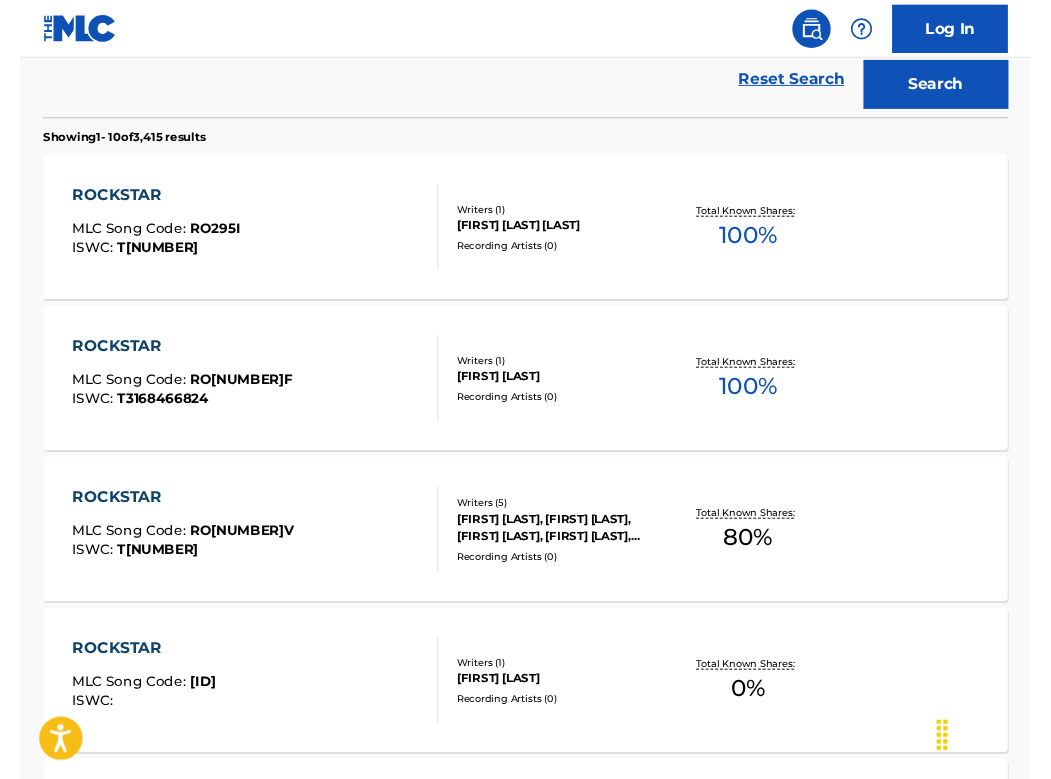 scroll, scrollTop: 495, scrollLeft: 0, axis: vertical 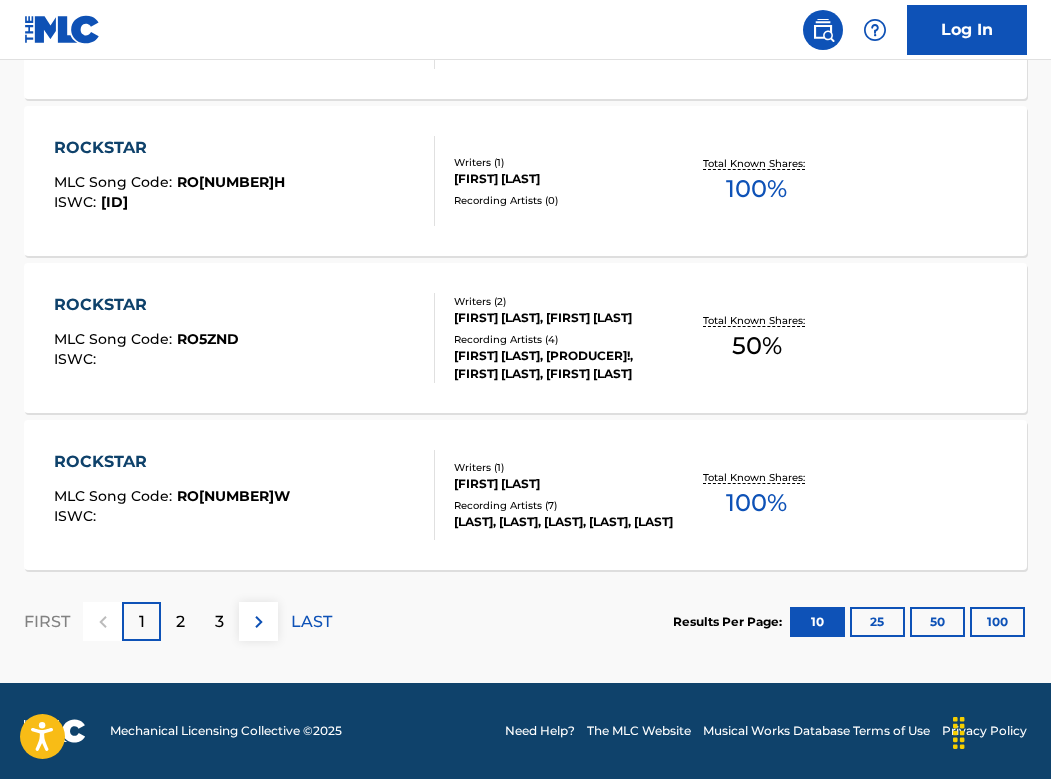 click on "2" at bounding box center (180, 622) 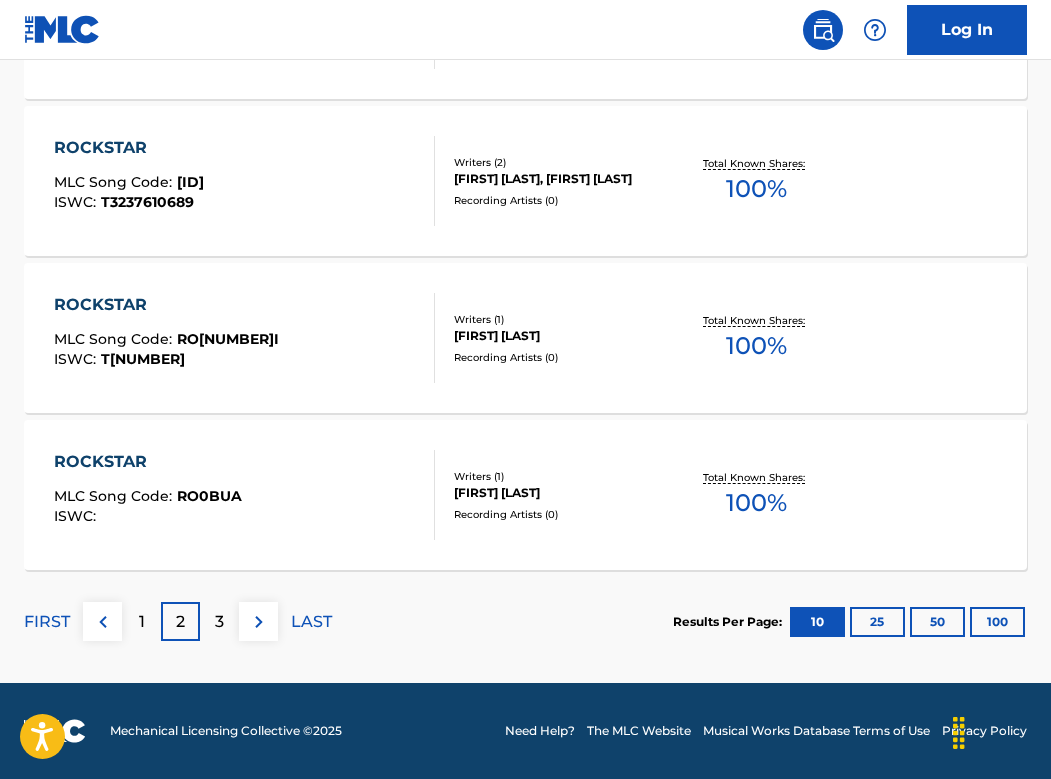 click on "3" at bounding box center (219, 621) 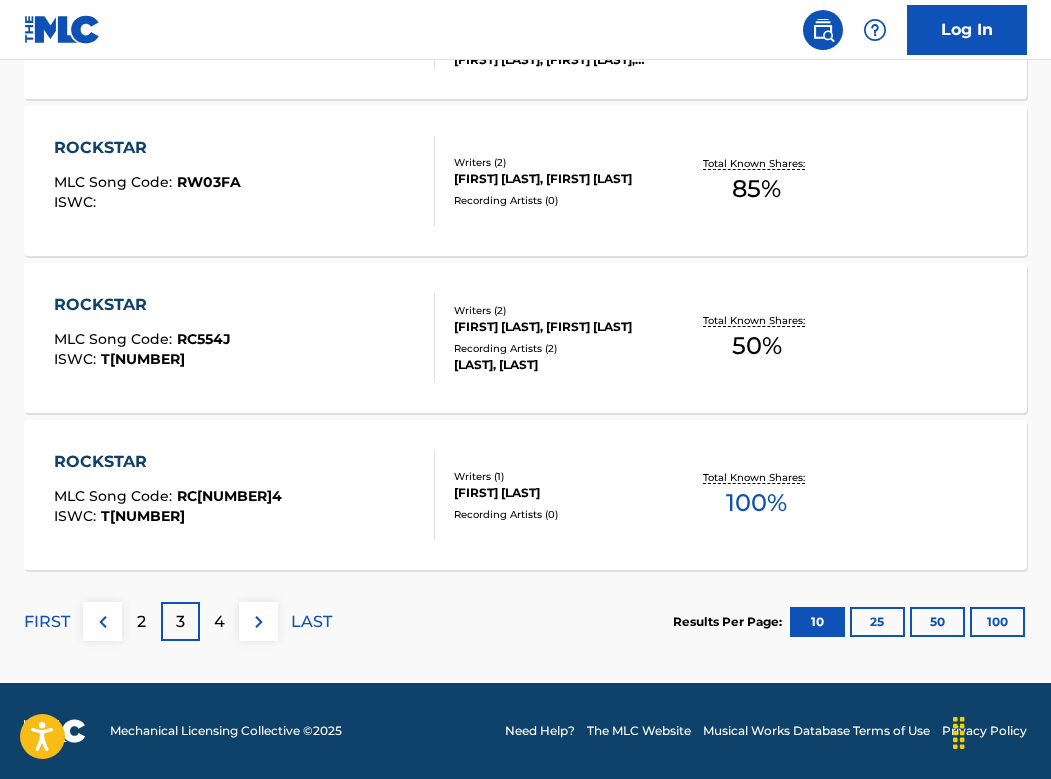 click on "4" at bounding box center [219, 621] 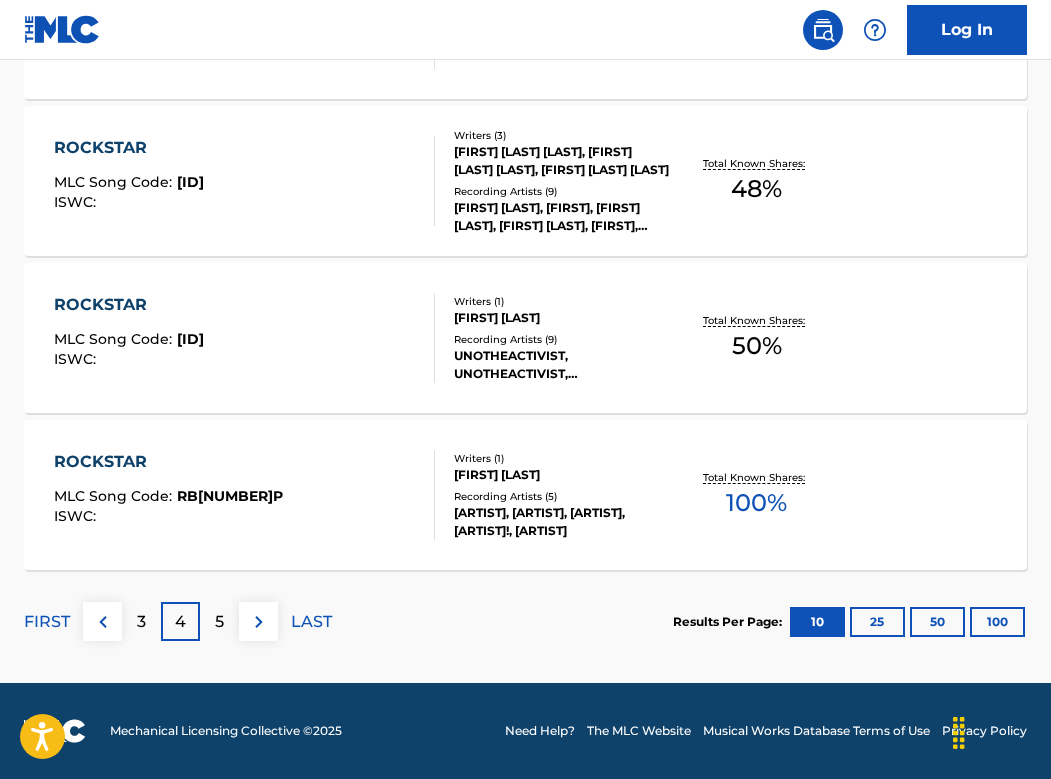 click on "5" at bounding box center [219, 621] 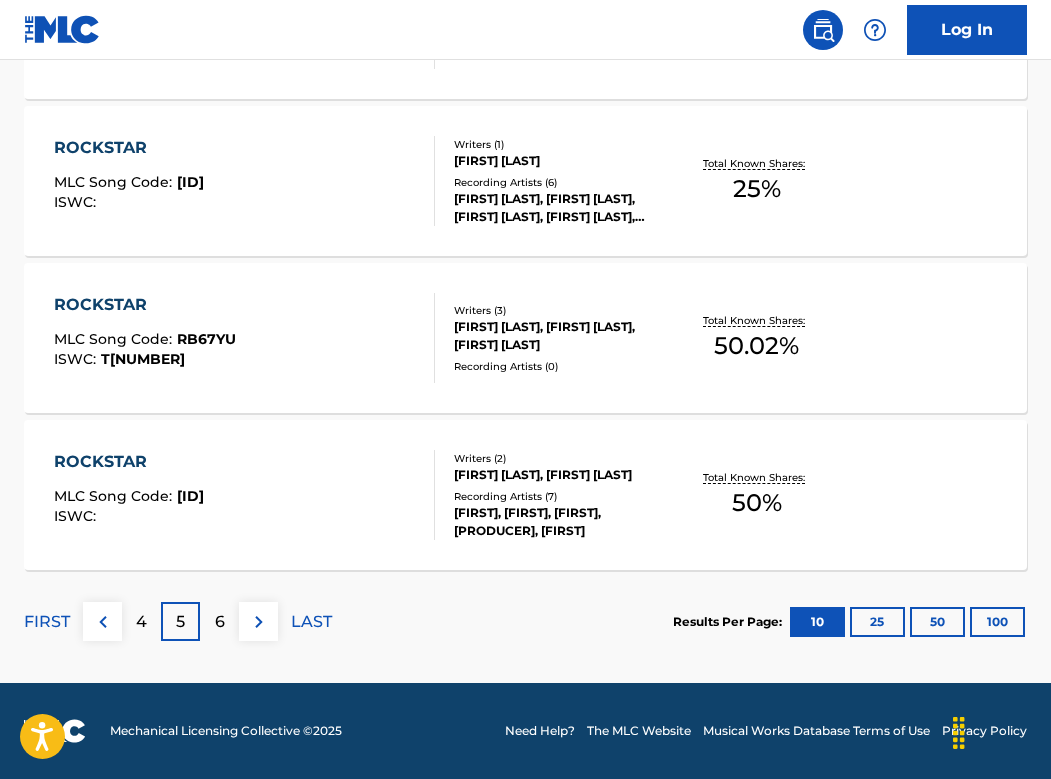 click on "6" at bounding box center [220, 622] 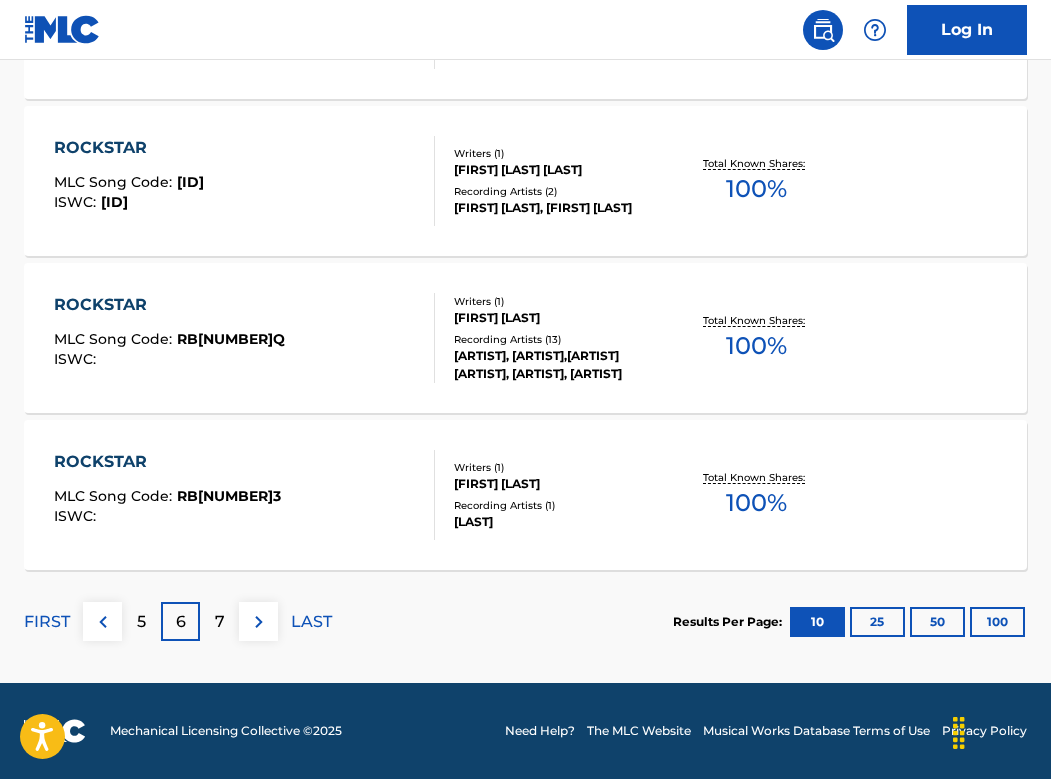 click on "7" at bounding box center [220, 622] 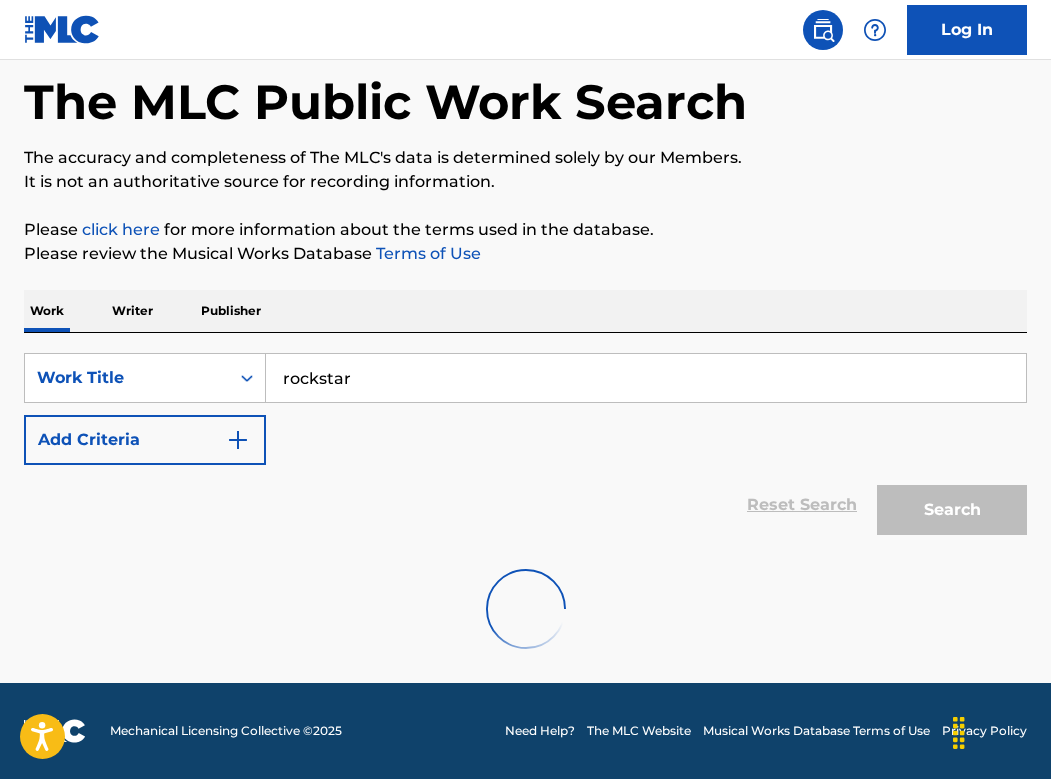 scroll, scrollTop: 92, scrollLeft: 0, axis: vertical 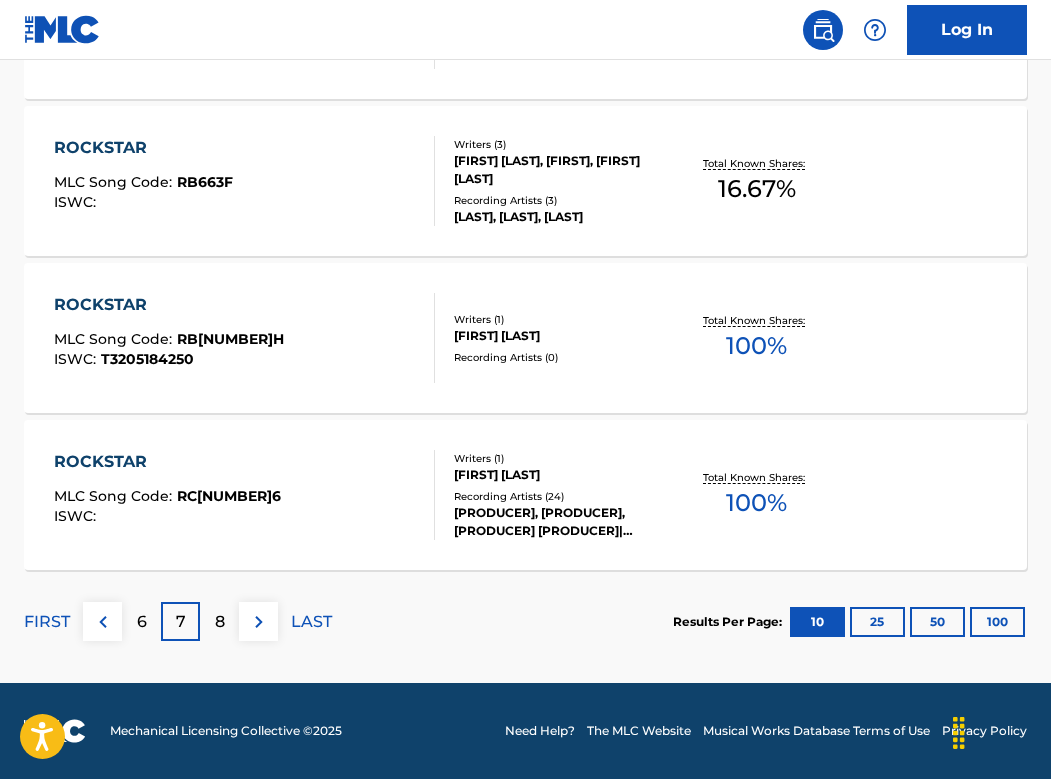 click on "8" at bounding box center (220, 622) 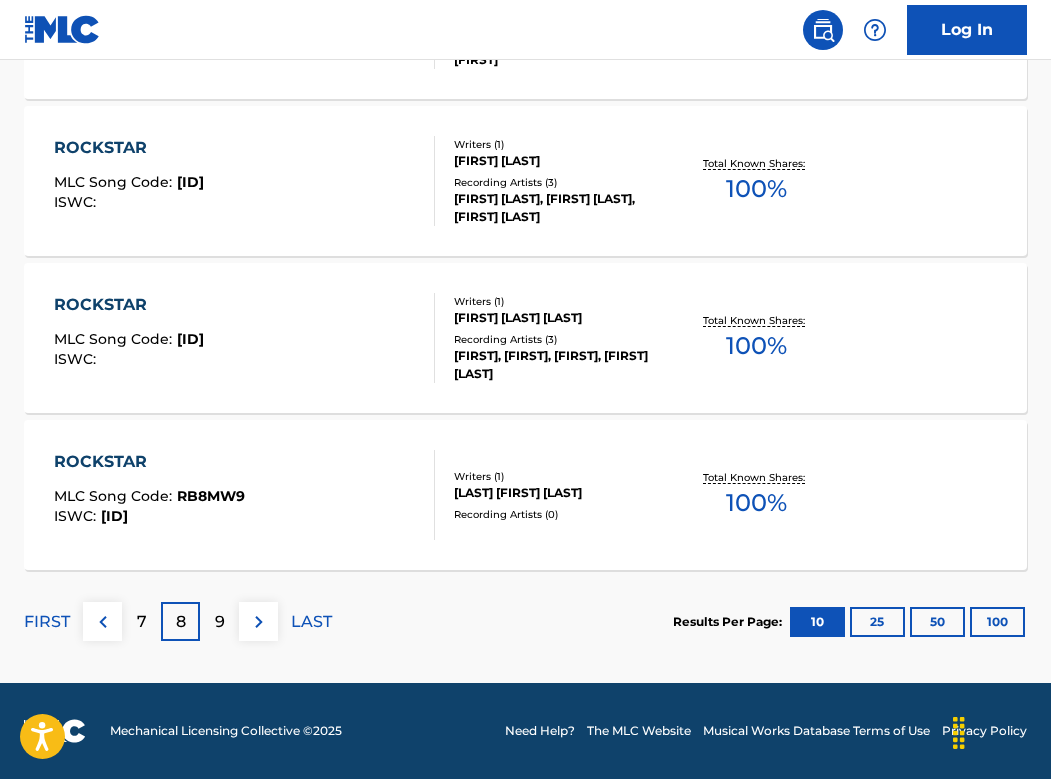 click on "9" at bounding box center [220, 622] 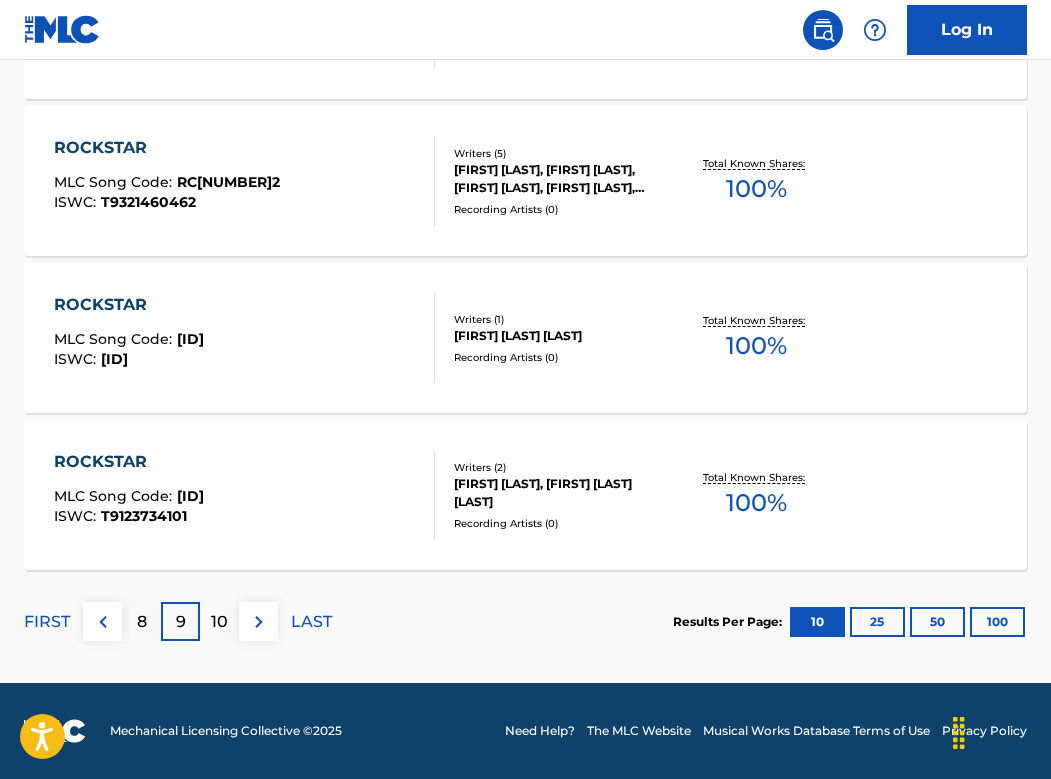 click on "10" at bounding box center (219, 622) 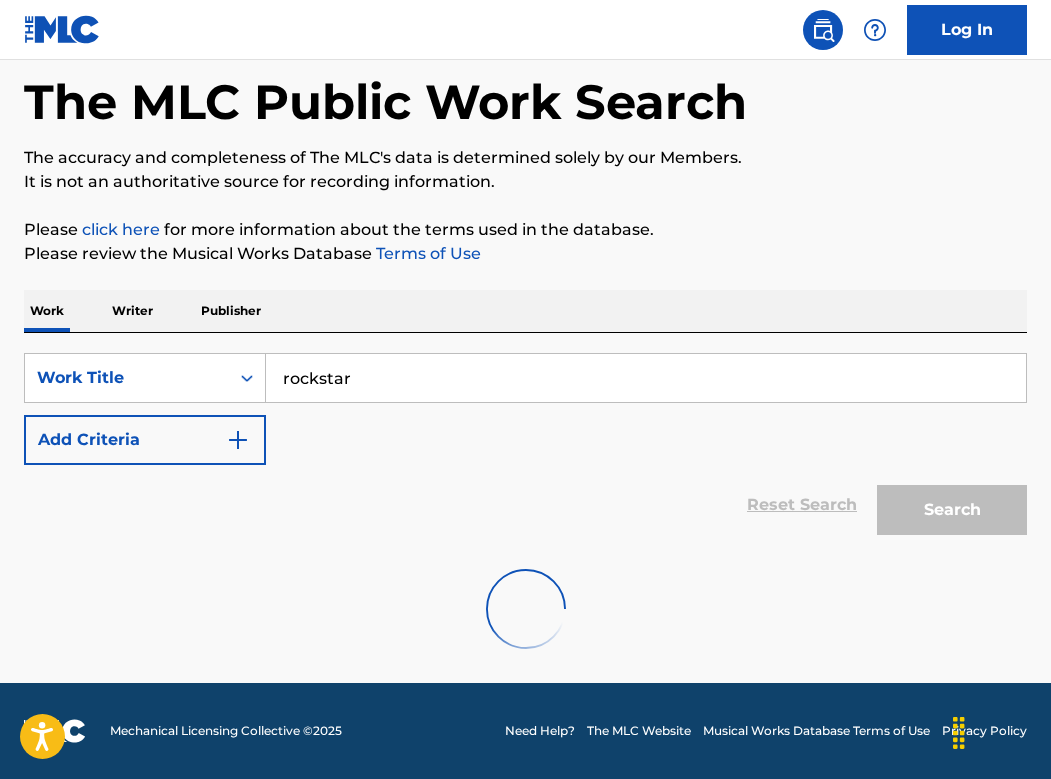 scroll, scrollTop: 92, scrollLeft: 0, axis: vertical 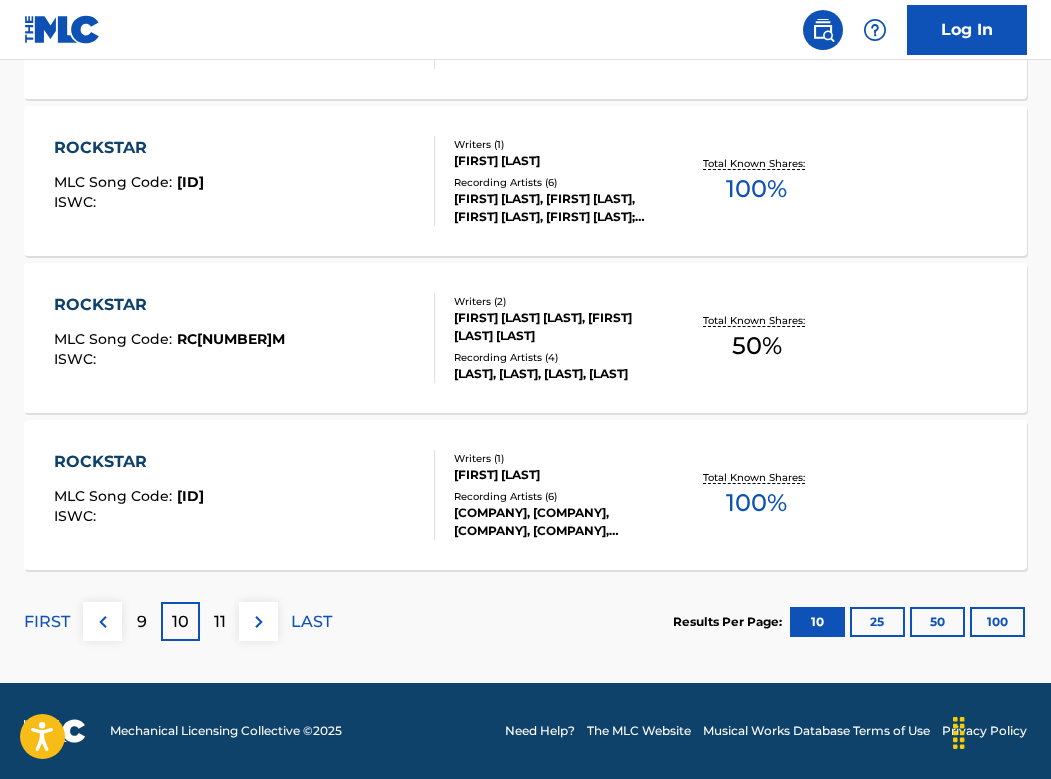click on "11" at bounding box center [220, 622] 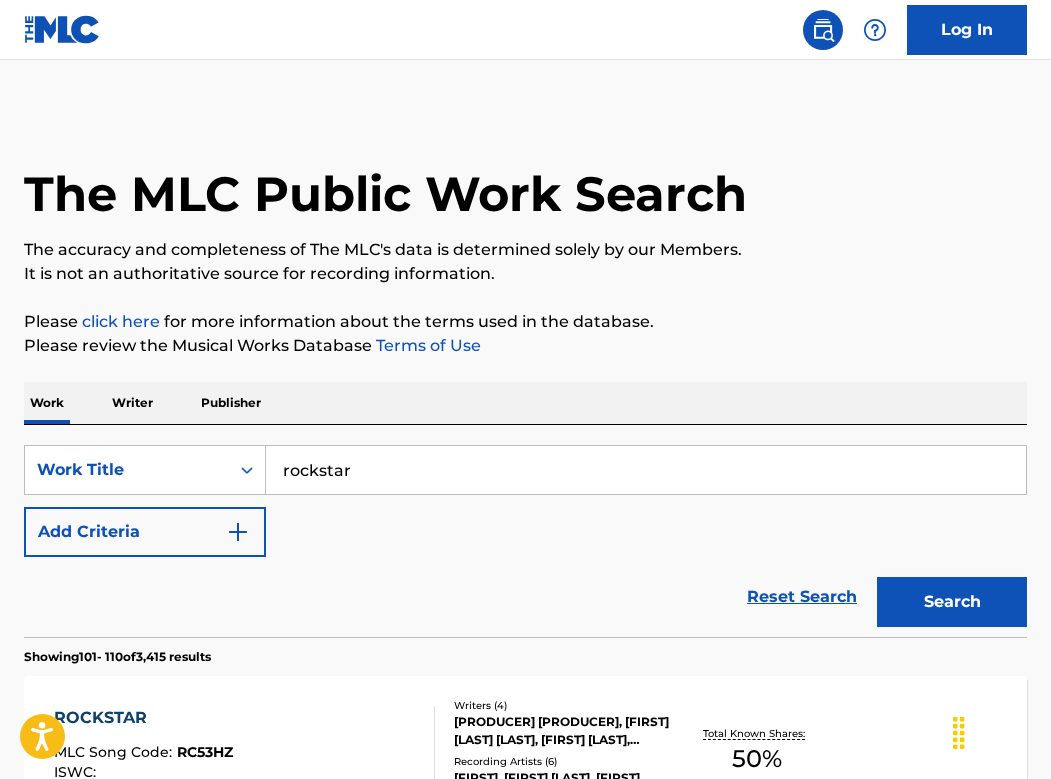 scroll, scrollTop: 0, scrollLeft: 0, axis: both 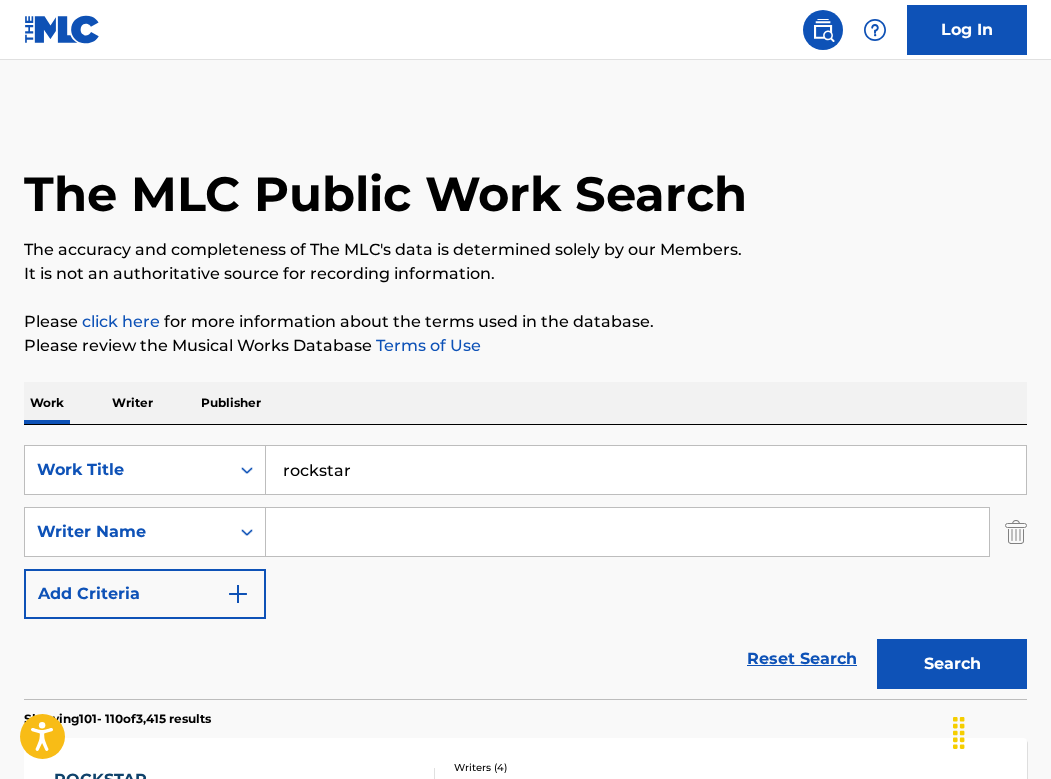click at bounding box center [627, 532] 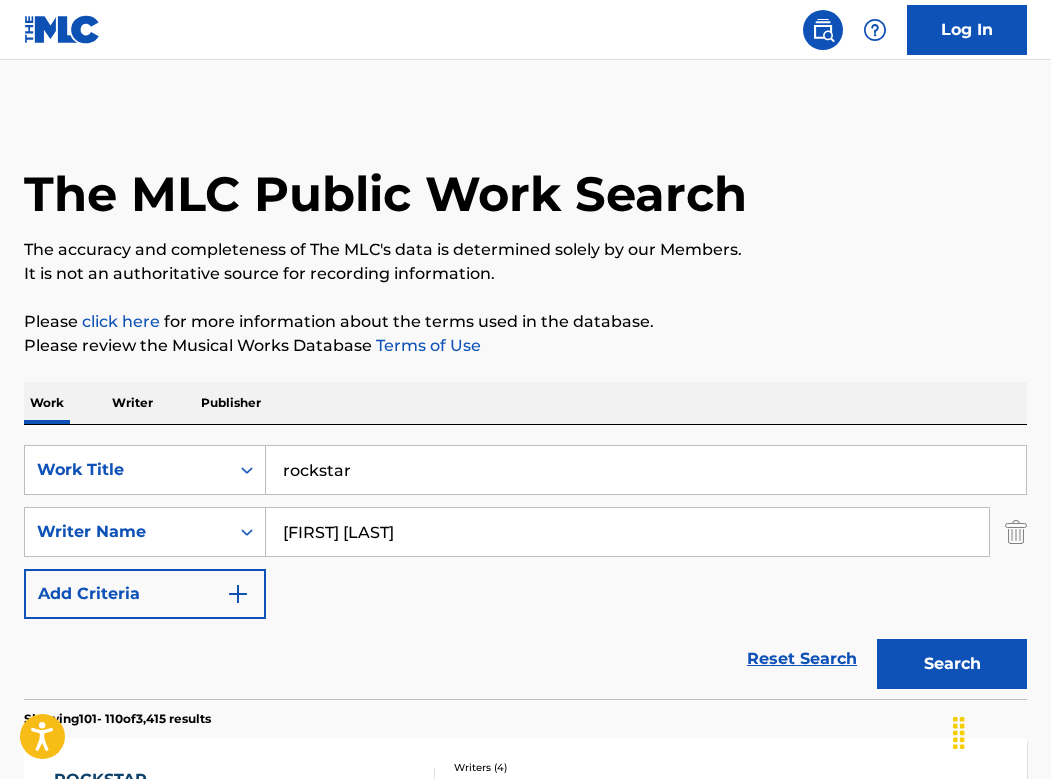 type on "[FIRST] [LAST]" 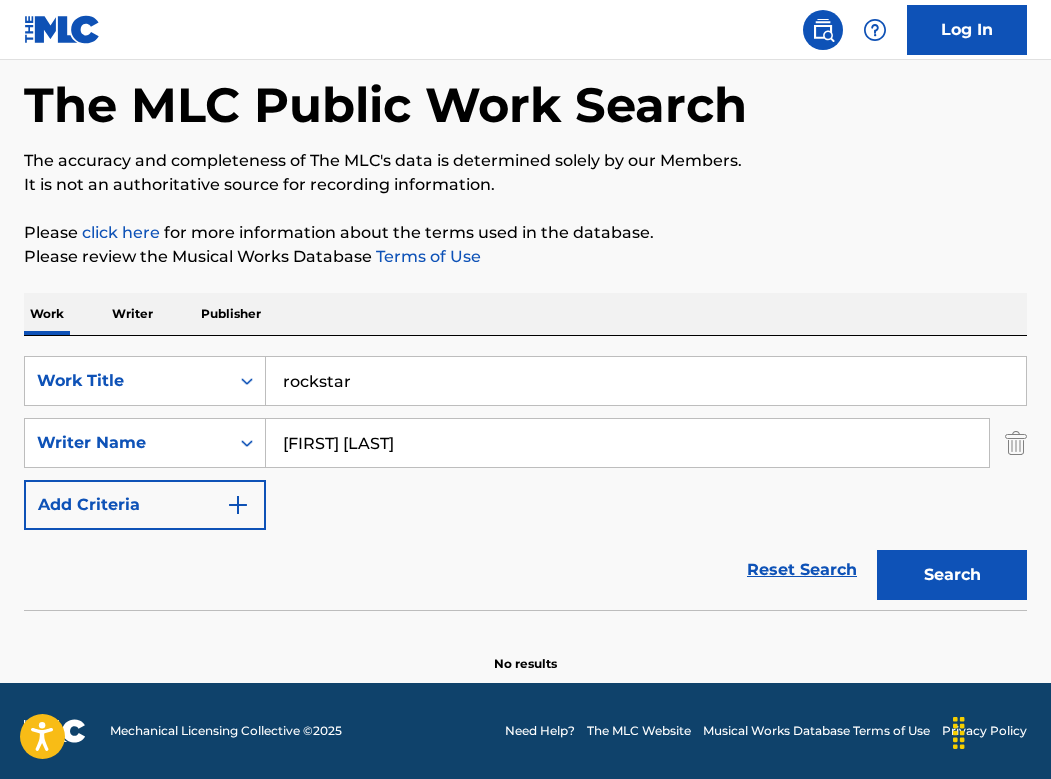 scroll, scrollTop: 154, scrollLeft: 0, axis: vertical 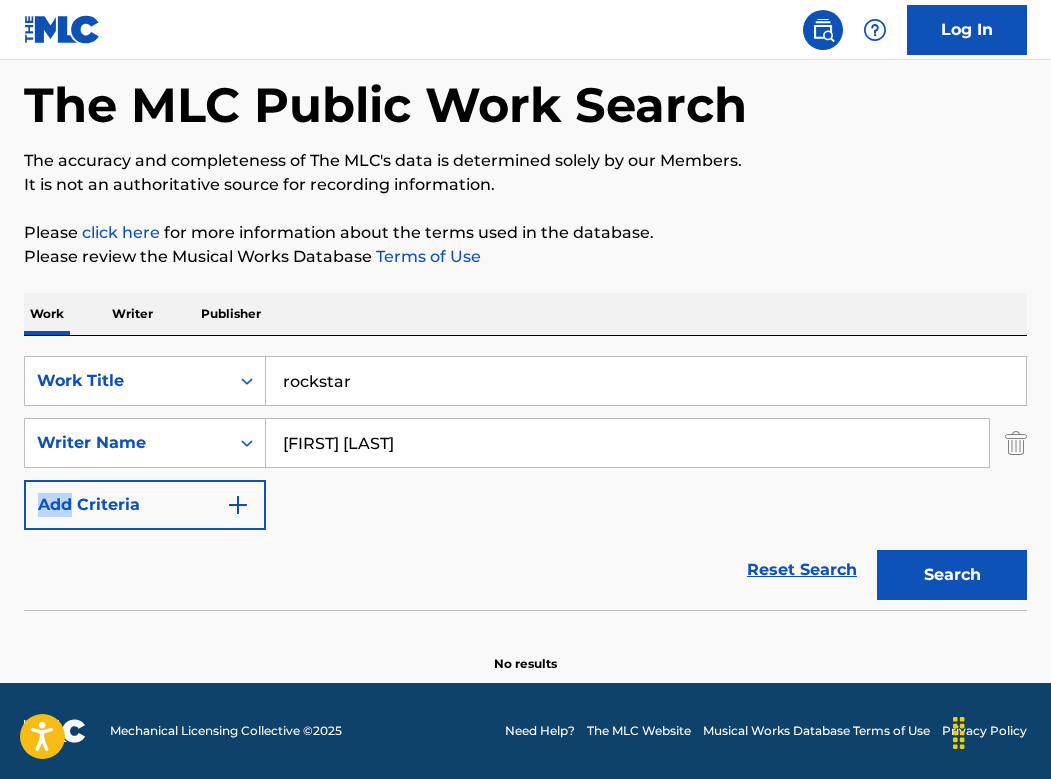 click on "SearchWithCriteria[ID] Work Title rockstar SearchWithCriteria[ID] Writer Name tricky stewart Add Criteria" at bounding box center (525, 443) 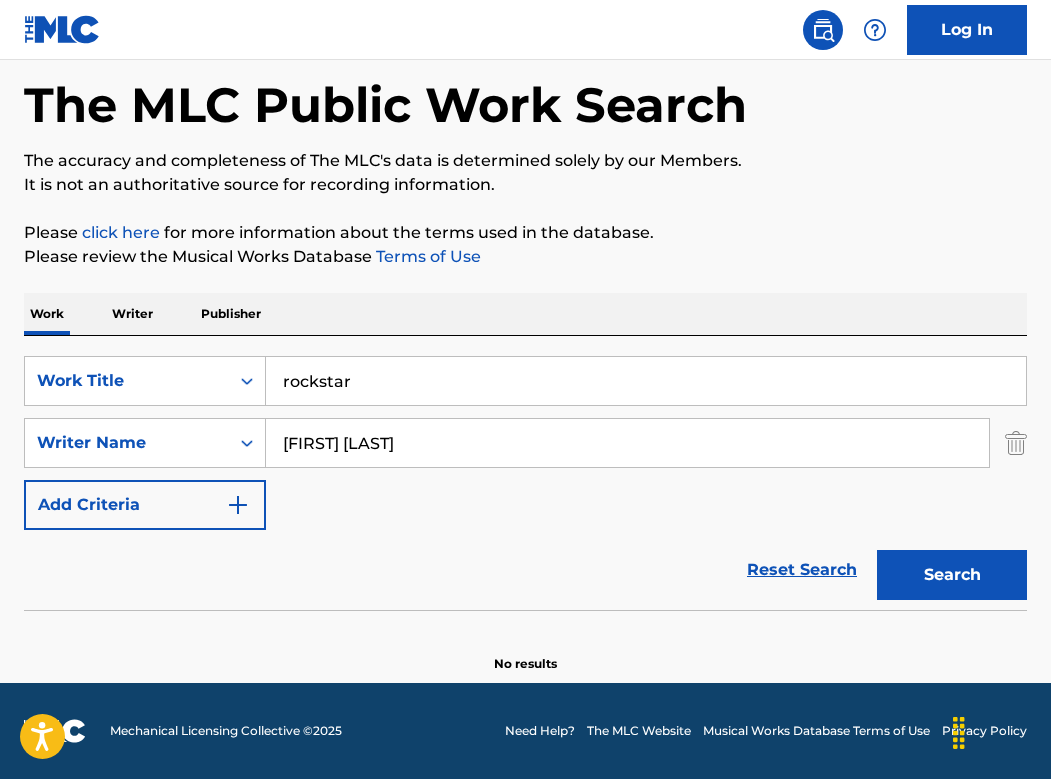 click on "[FIRST] [LAST]" at bounding box center [627, 443] 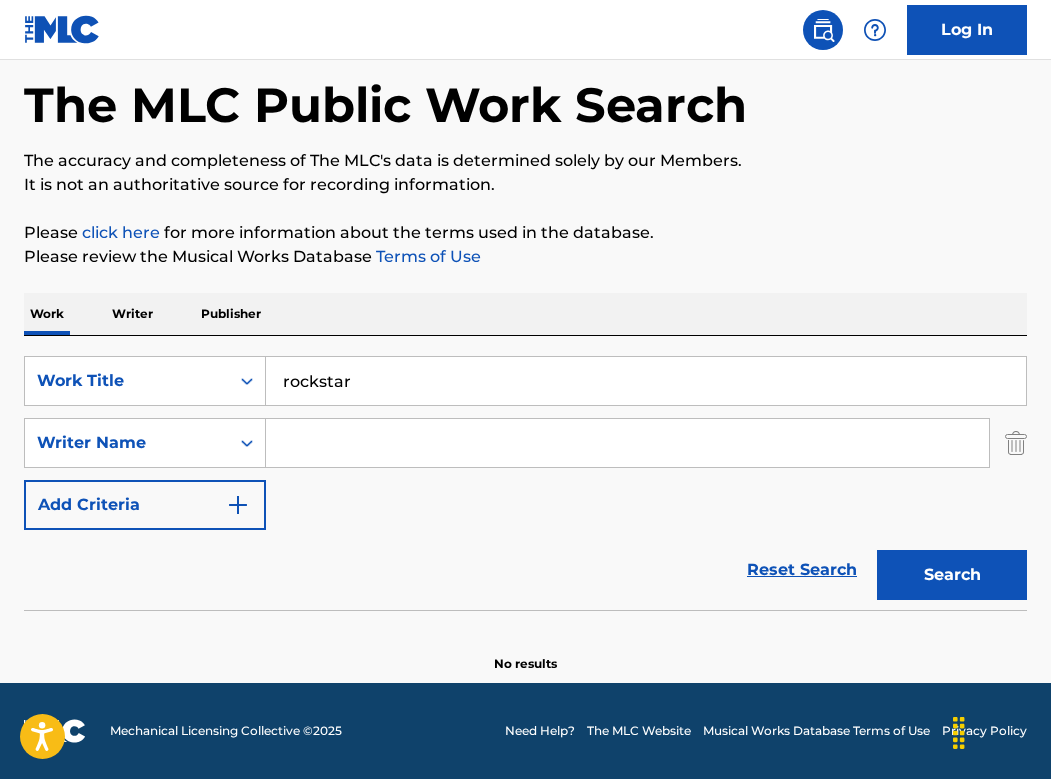 scroll, scrollTop: 89, scrollLeft: 0, axis: vertical 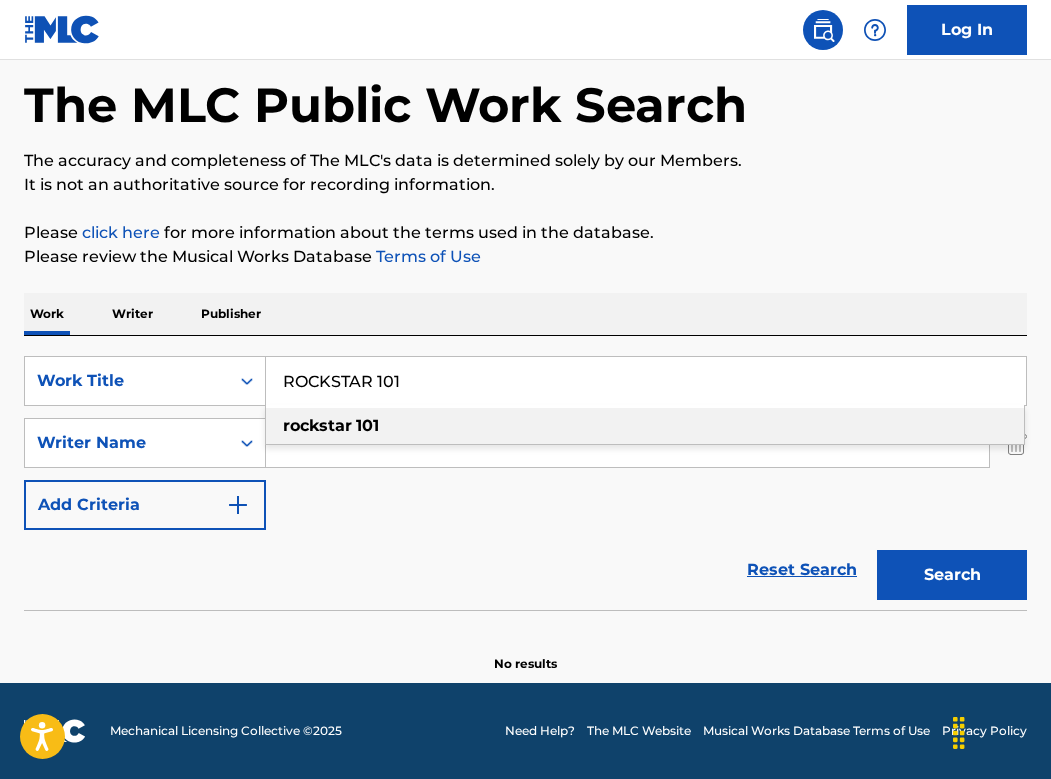 type on "ROCKSTAR 101" 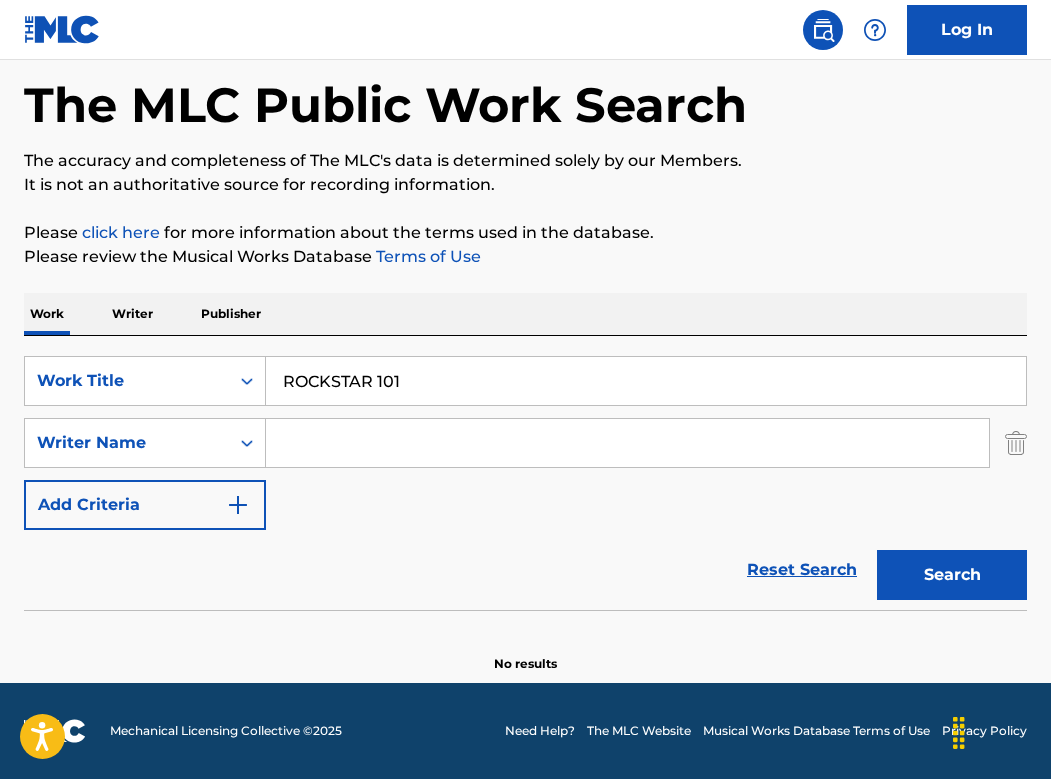 click on "Search" at bounding box center [952, 575] 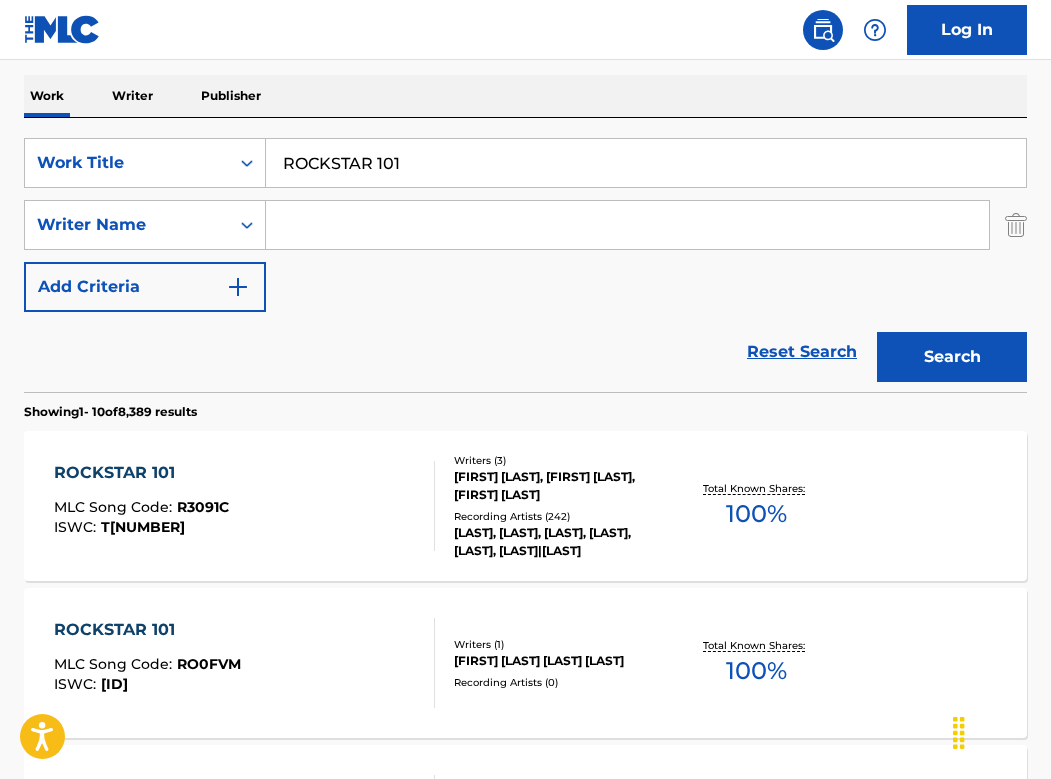 scroll, scrollTop: 396, scrollLeft: 0, axis: vertical 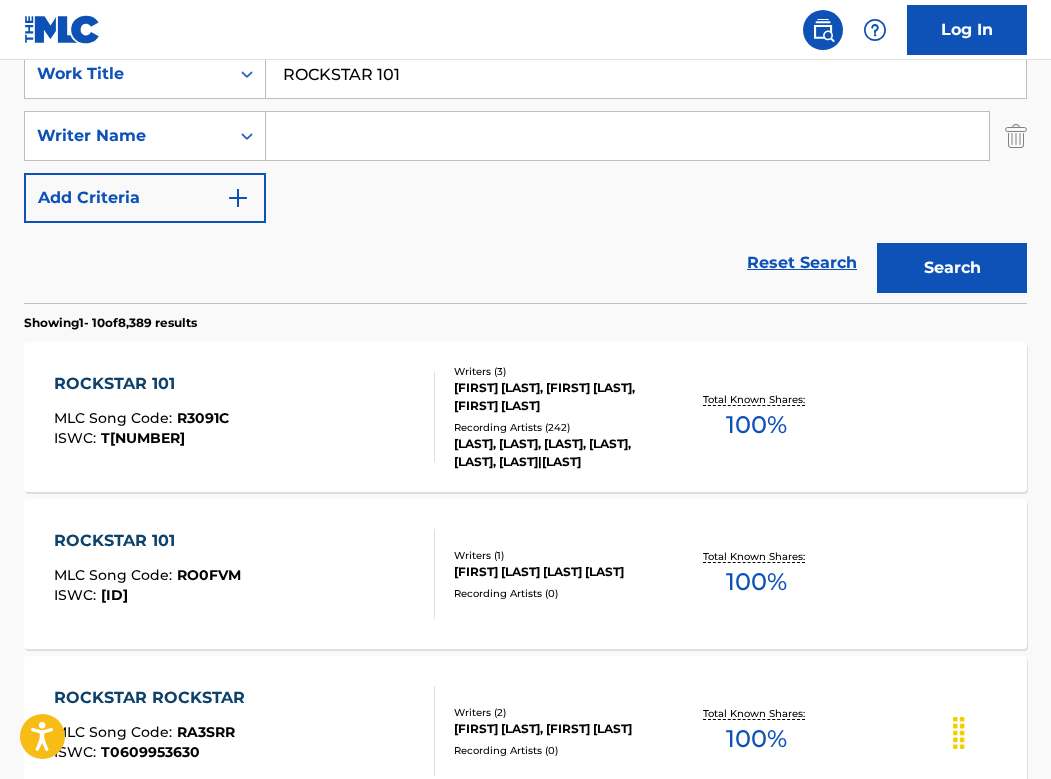 click on "ROCKSTAR 101 MLC Song Code : R3091C ISWC : T9048273763" at bounding box center (244, 417) 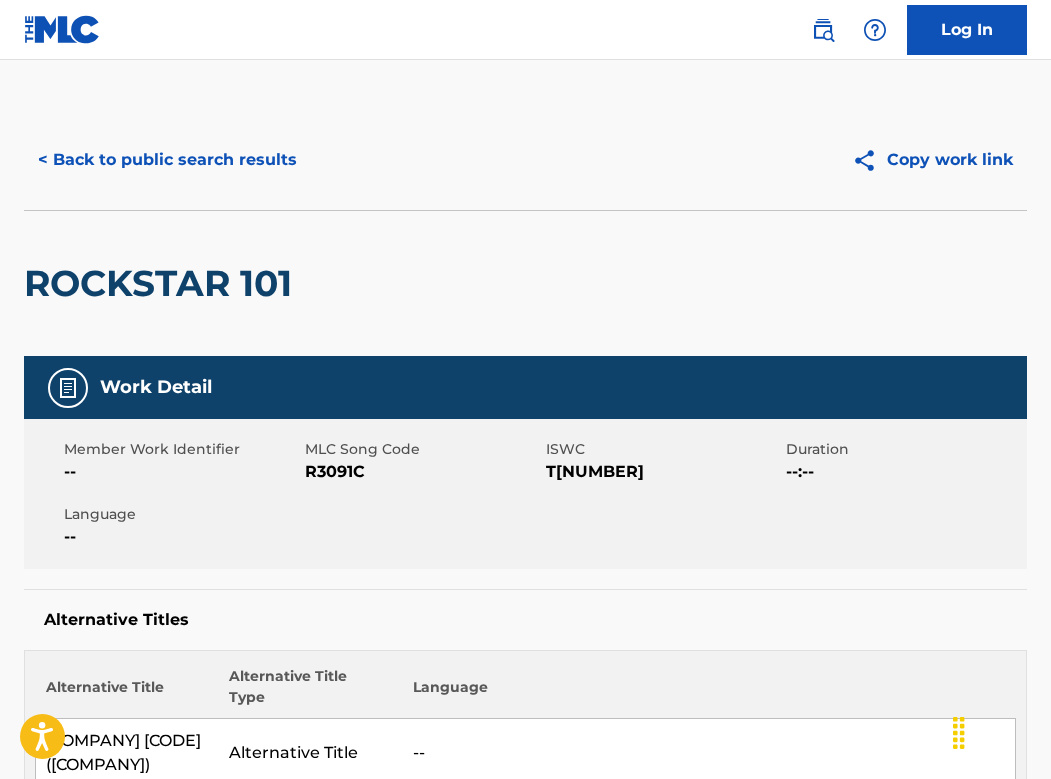 scroll, scrollTop: 0, scrollLeft: 0, axis: both 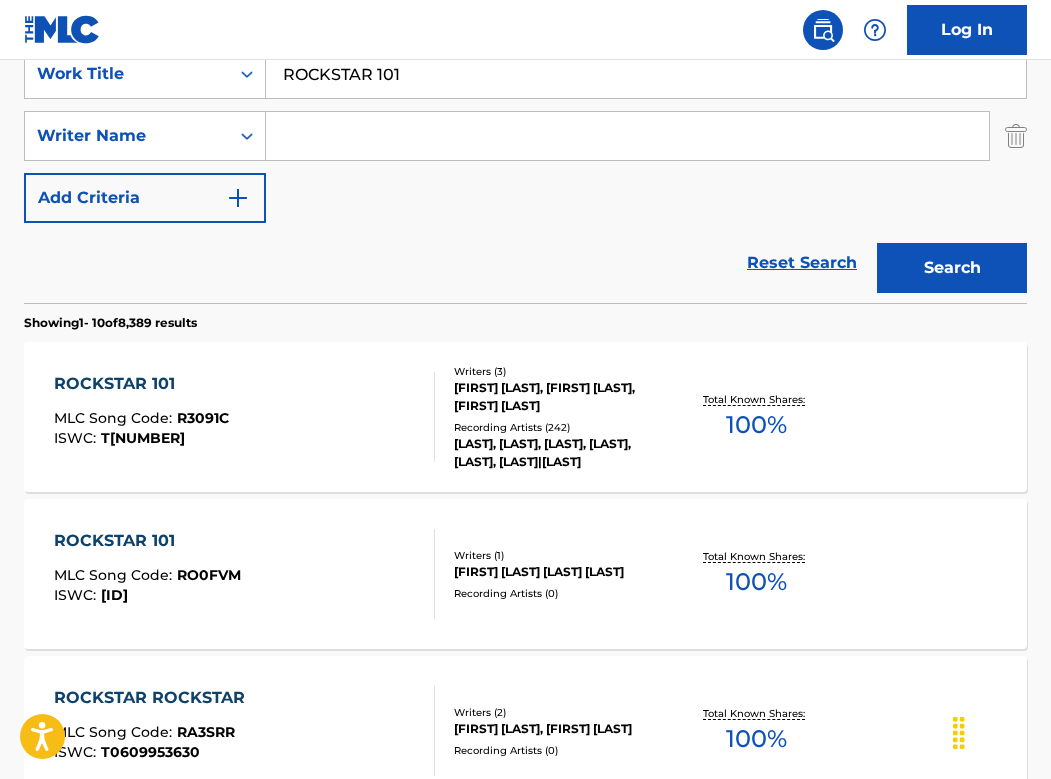 click on "ROCKSTAR 101" at bounding box center [646, 74] 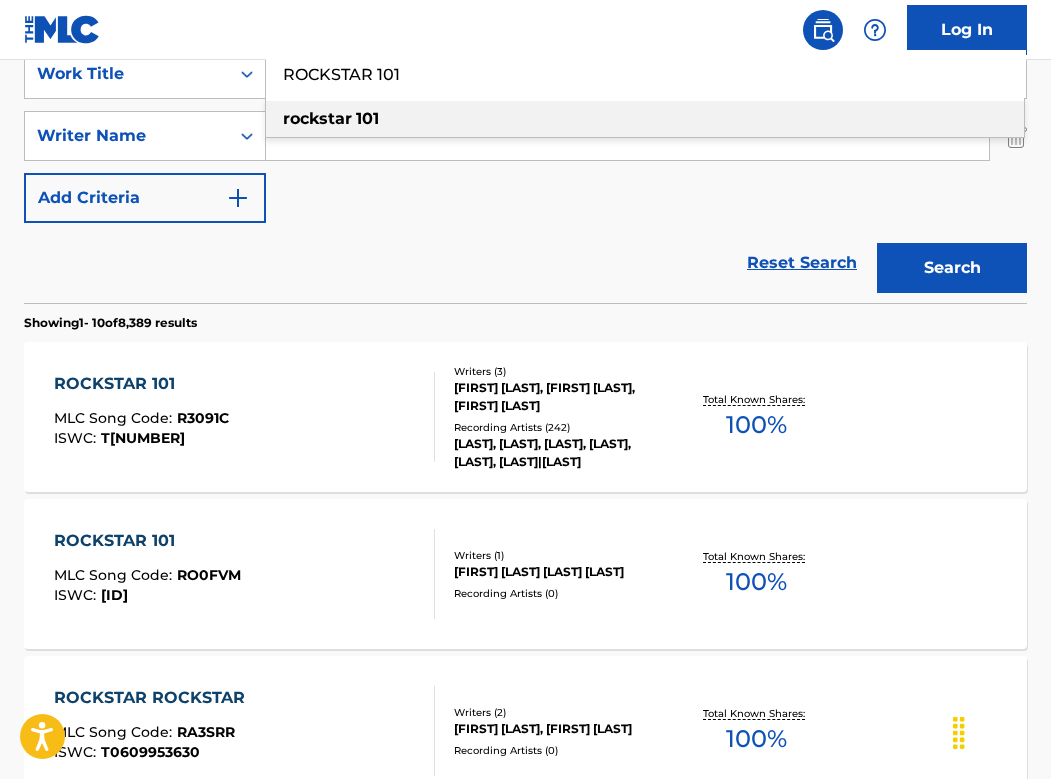 drag, startPoint x: 347, startPoint y: 73, endPoint x: 498, endPoint y: 74, distance: 151.00331 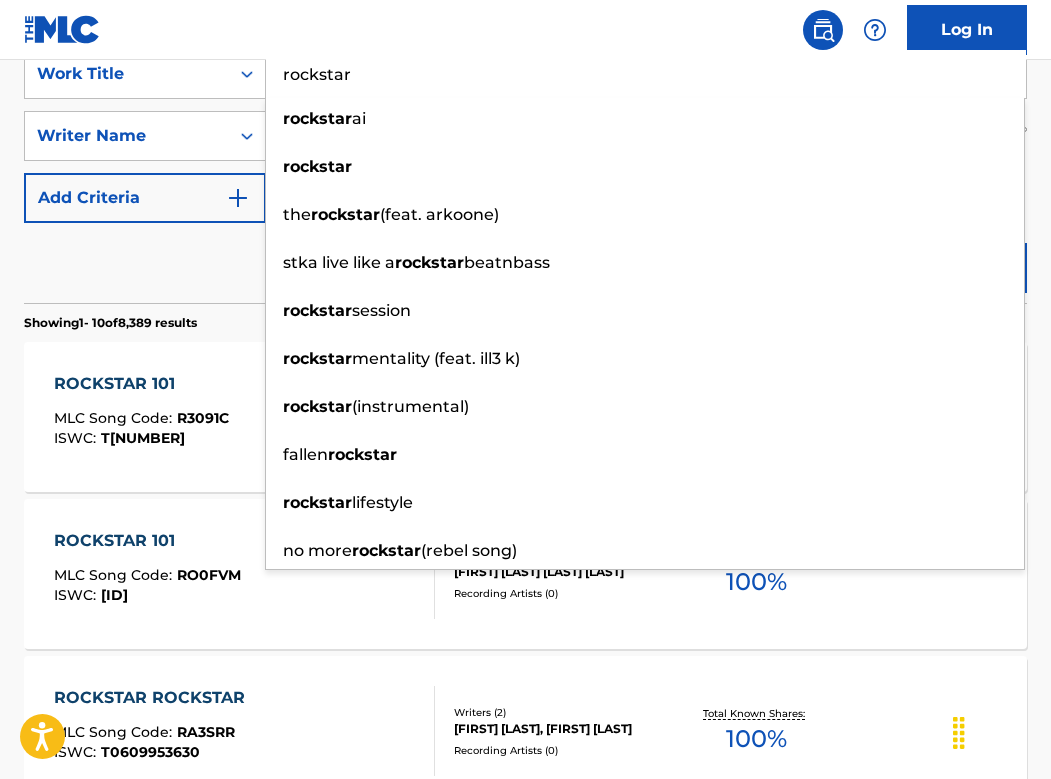 type on "rockstar" 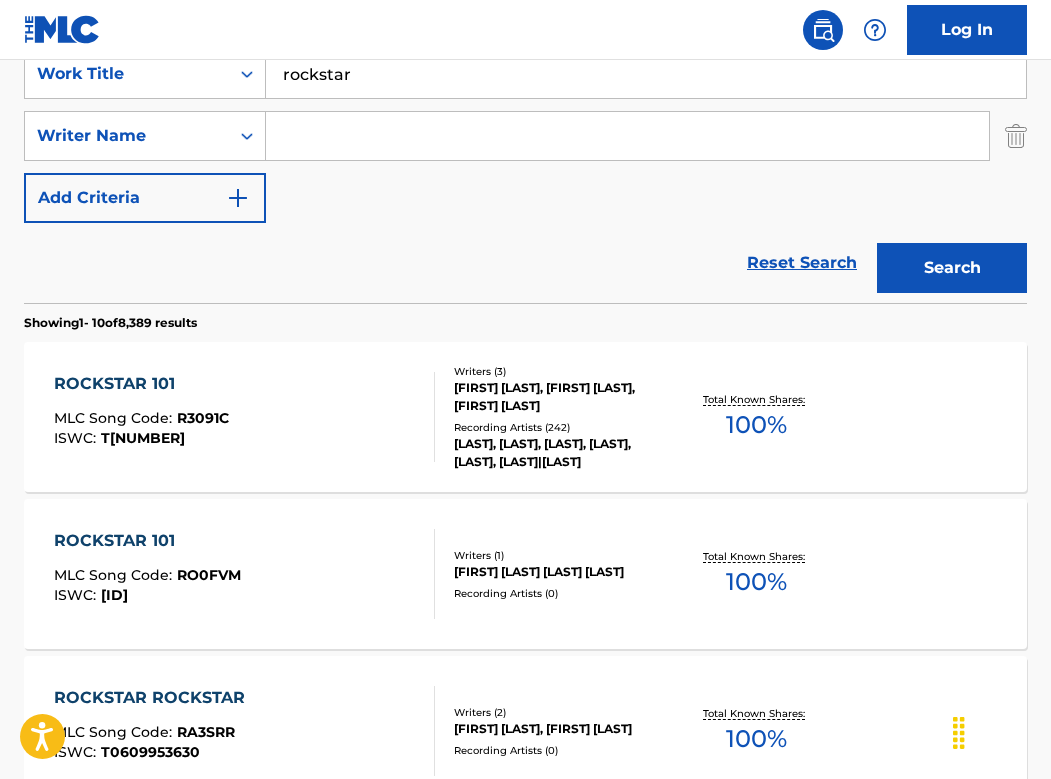 click at bounding box center (627, 136) 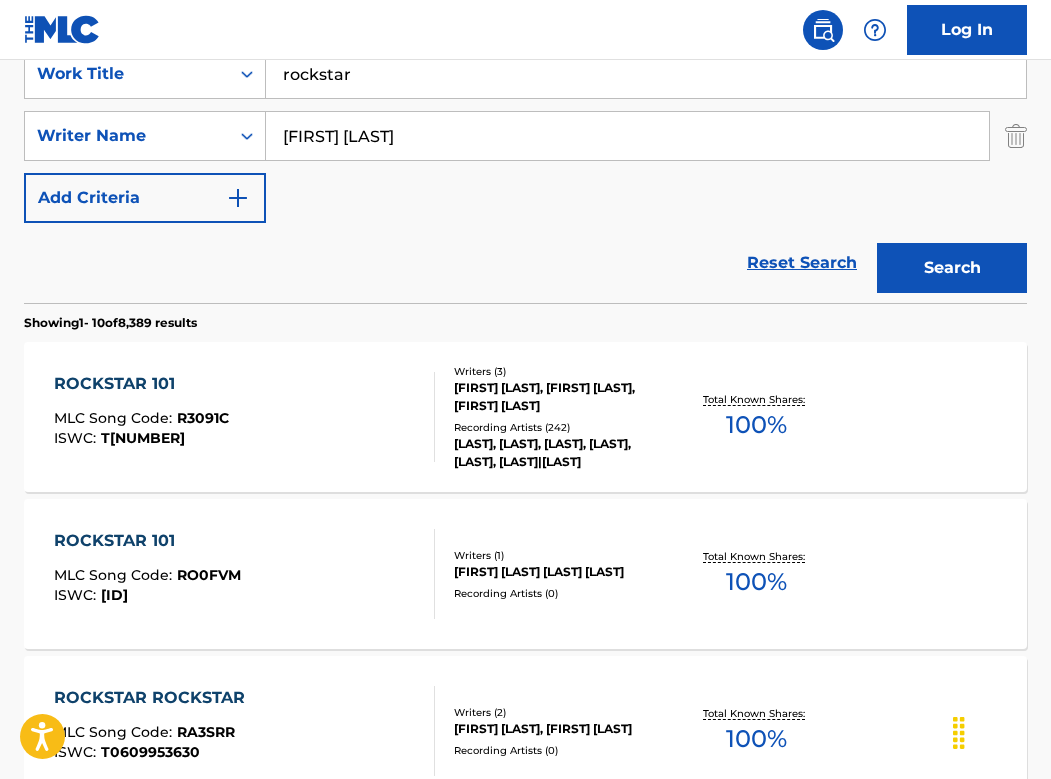 type on "[FIRST] [LAST]" 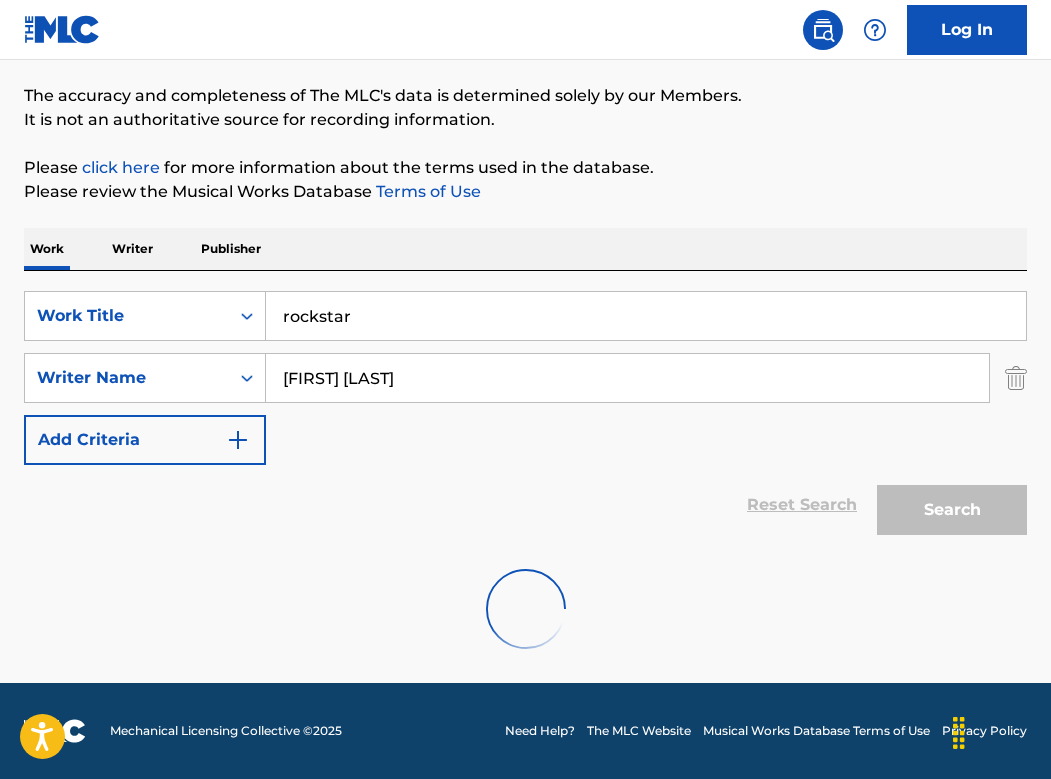 scroll, scrollTop: 89, scrollLeft: 0, axis: vertical 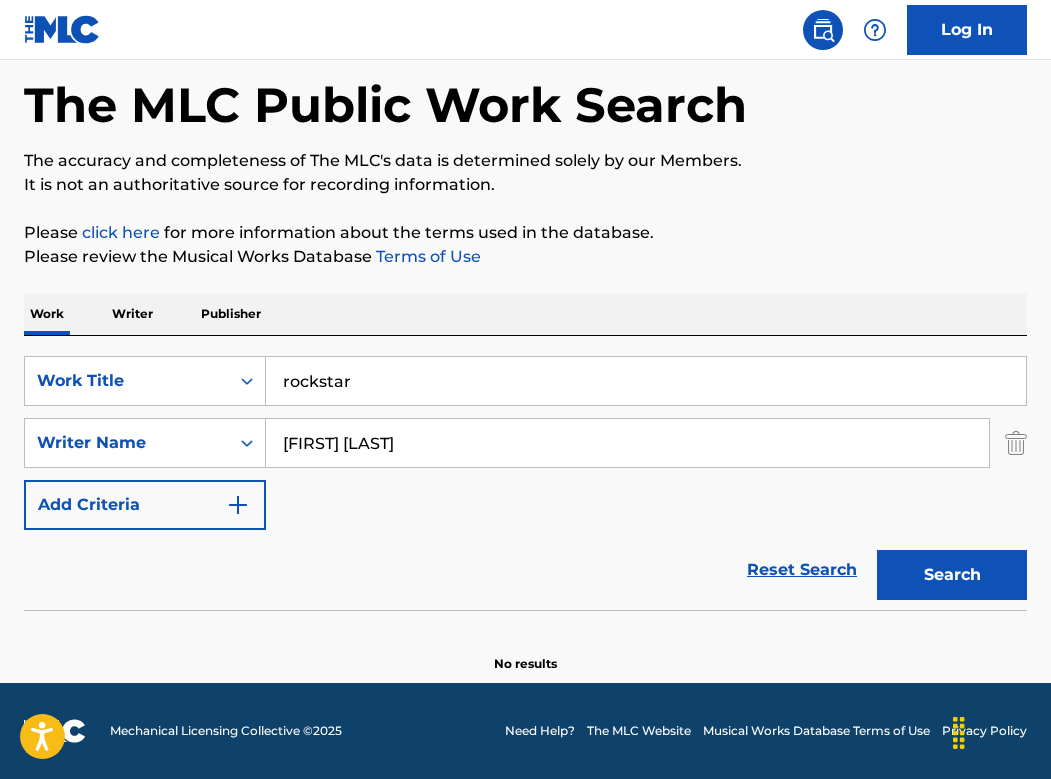 click on "rockstar" at bounding box center [646, 381] 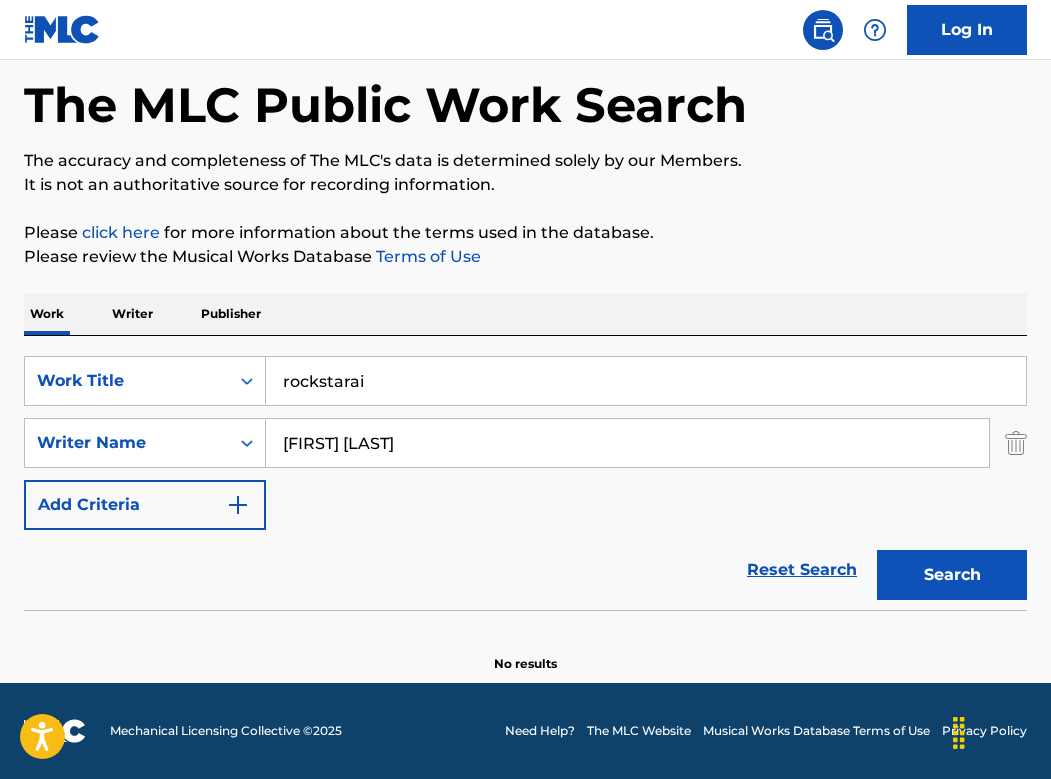 click on "rockstarai" at bounding box center [646, 381] 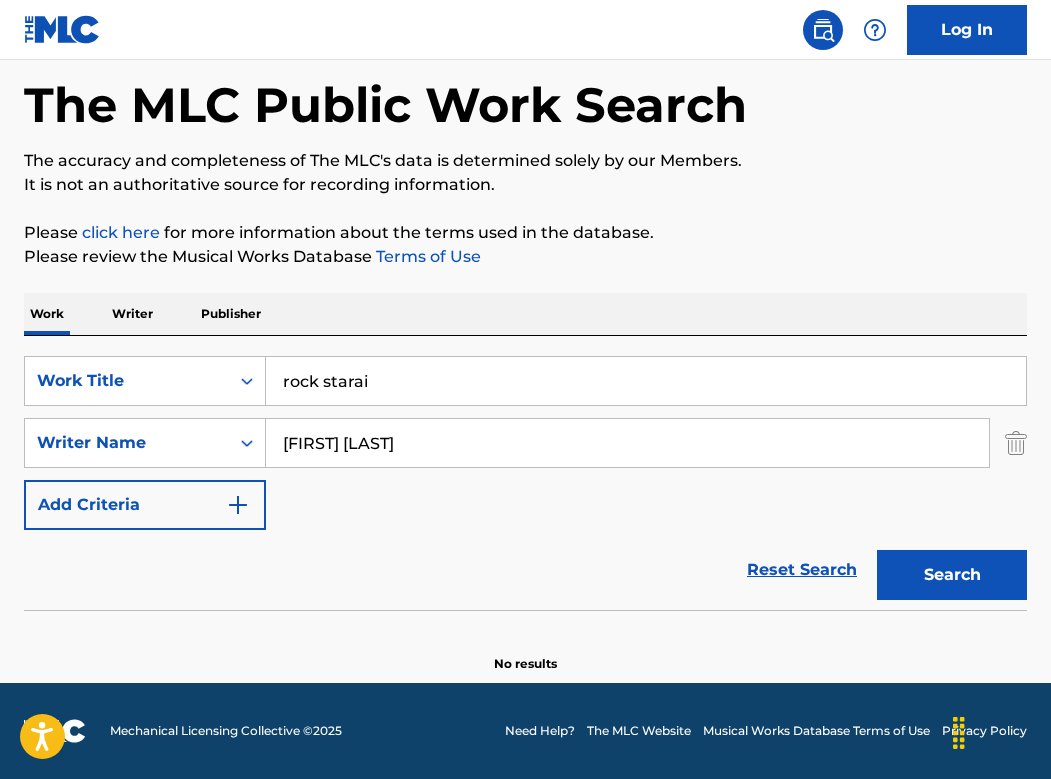 click on "rock starai" at bounding box center [646, 381] 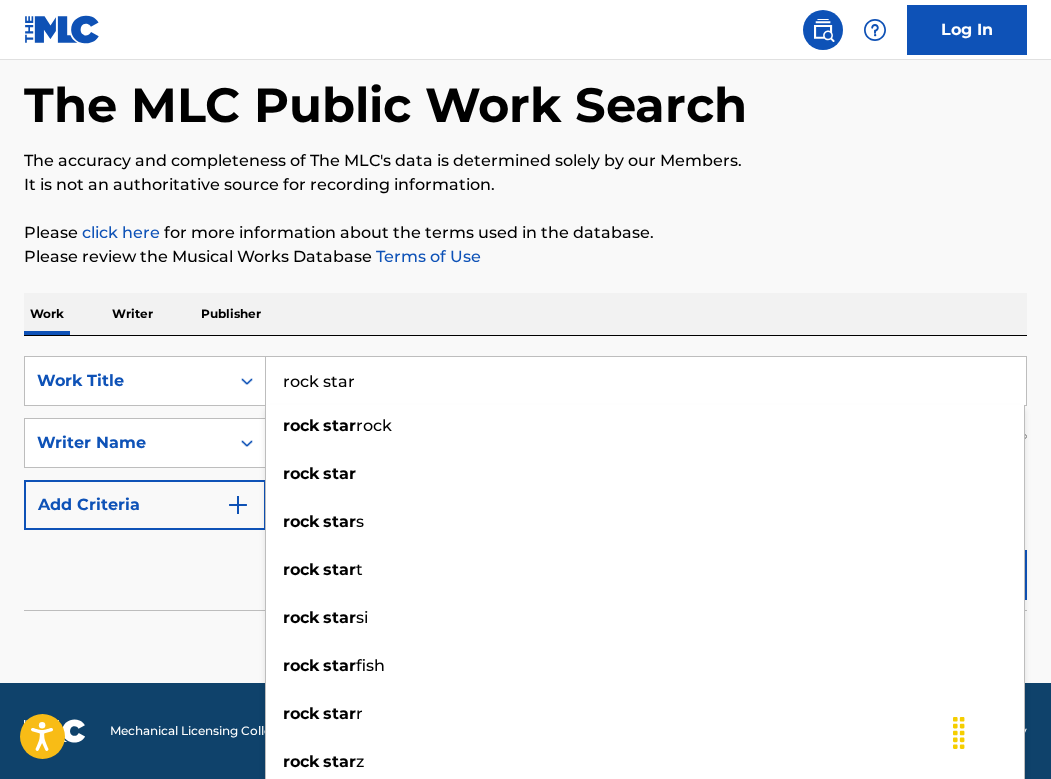 type on "rock star" 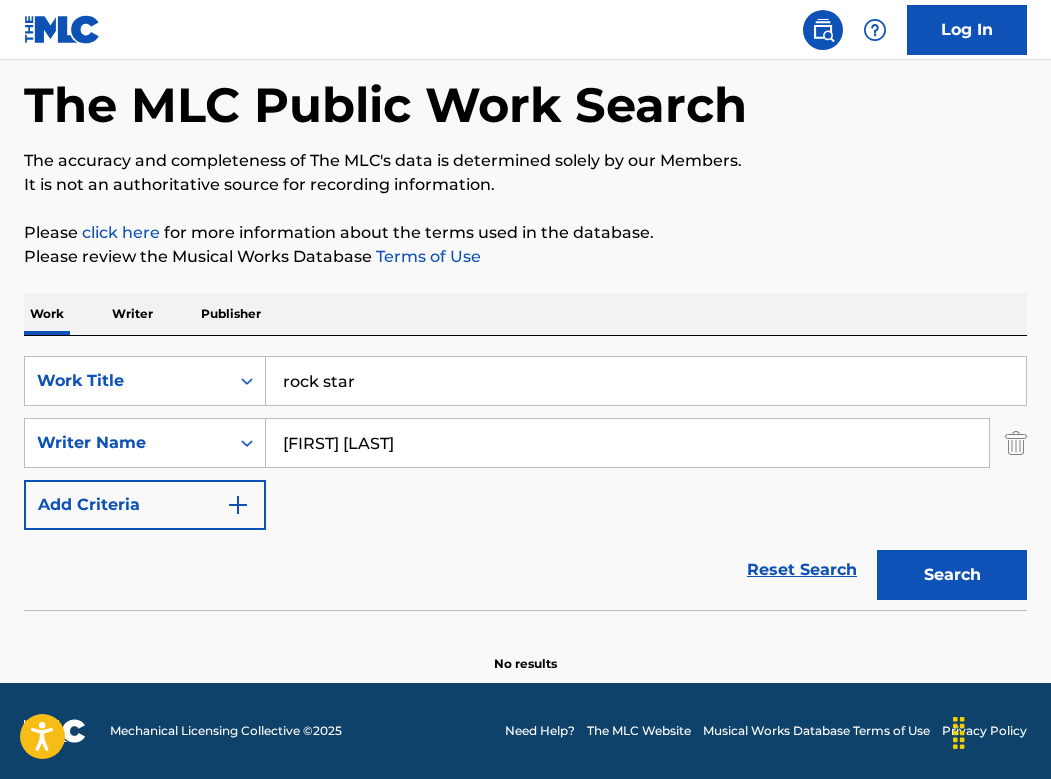 click on "Search" at bounding box center [952, 575] 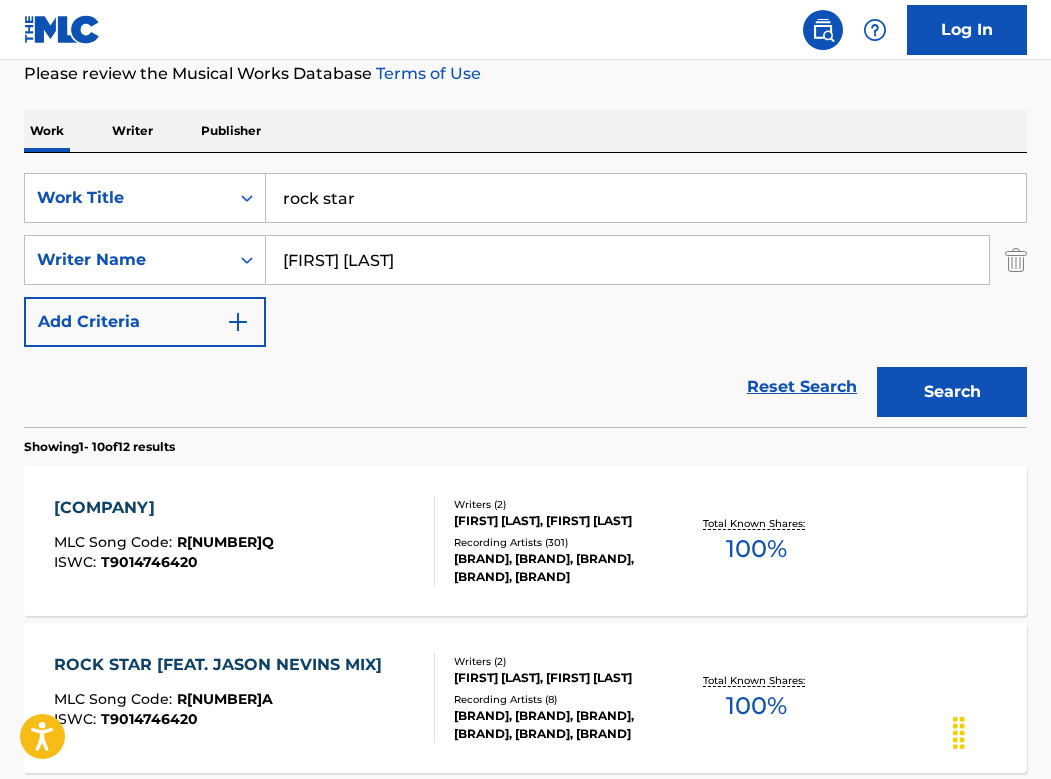 scroll, scrollTop: 291, scrollLeft: 0, axis: vertical 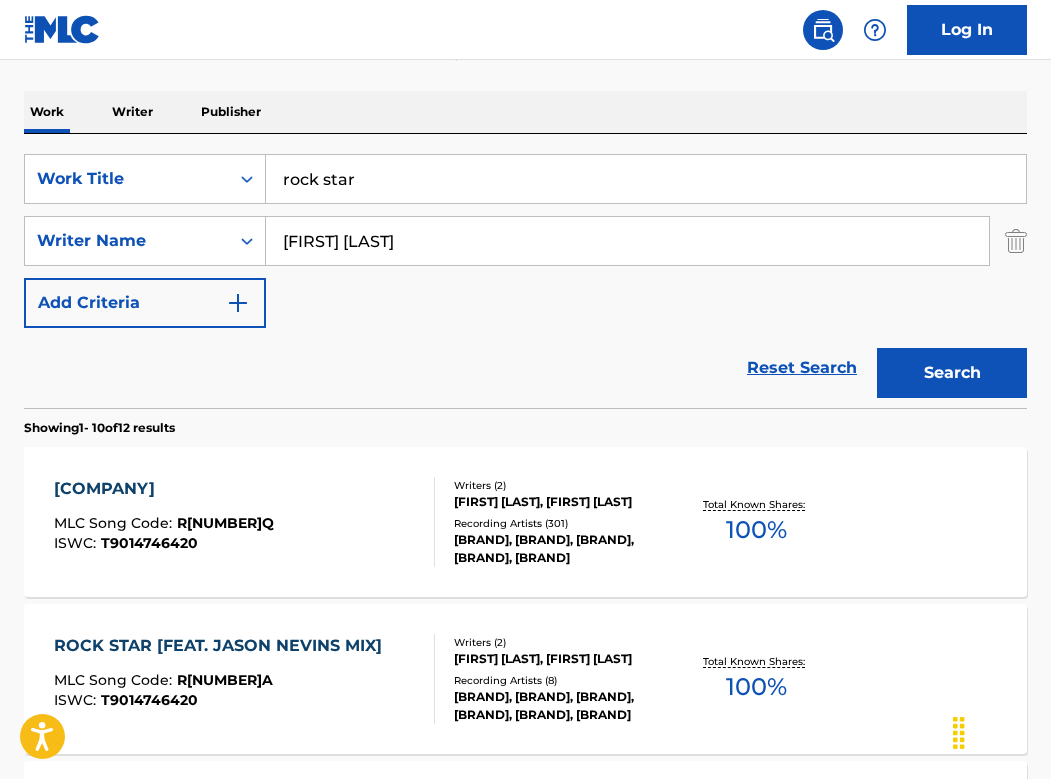 click on "ROCK STAR MLC Song Code : R[NUMBER] ISWC : T[NUMBER]" at bounding box center (244, 522) 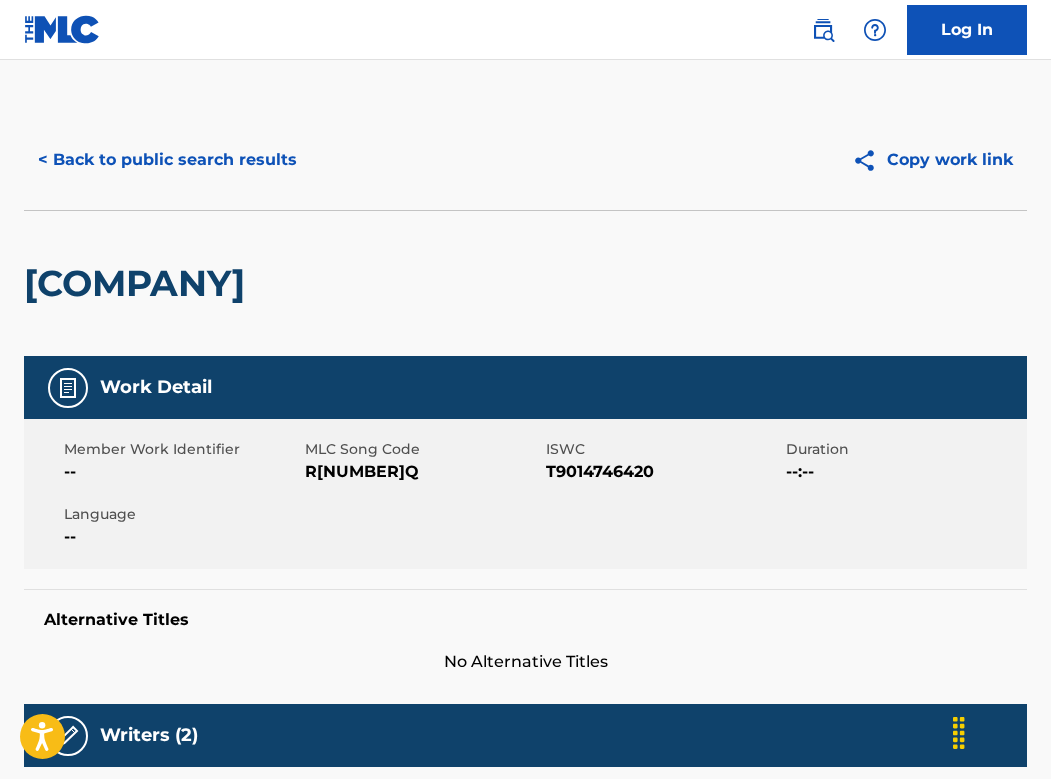 scroll, scrollTop: 0, scrollLeft: 0, axis: both 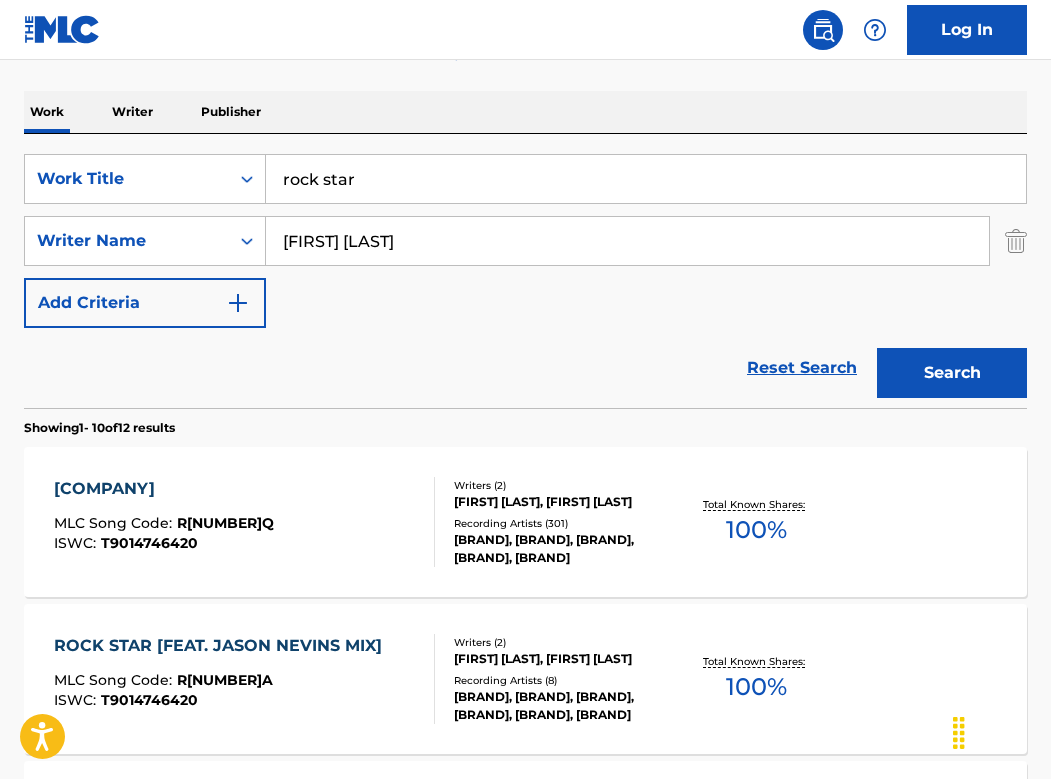 click on "rock star" at bounding box center (646, 179) 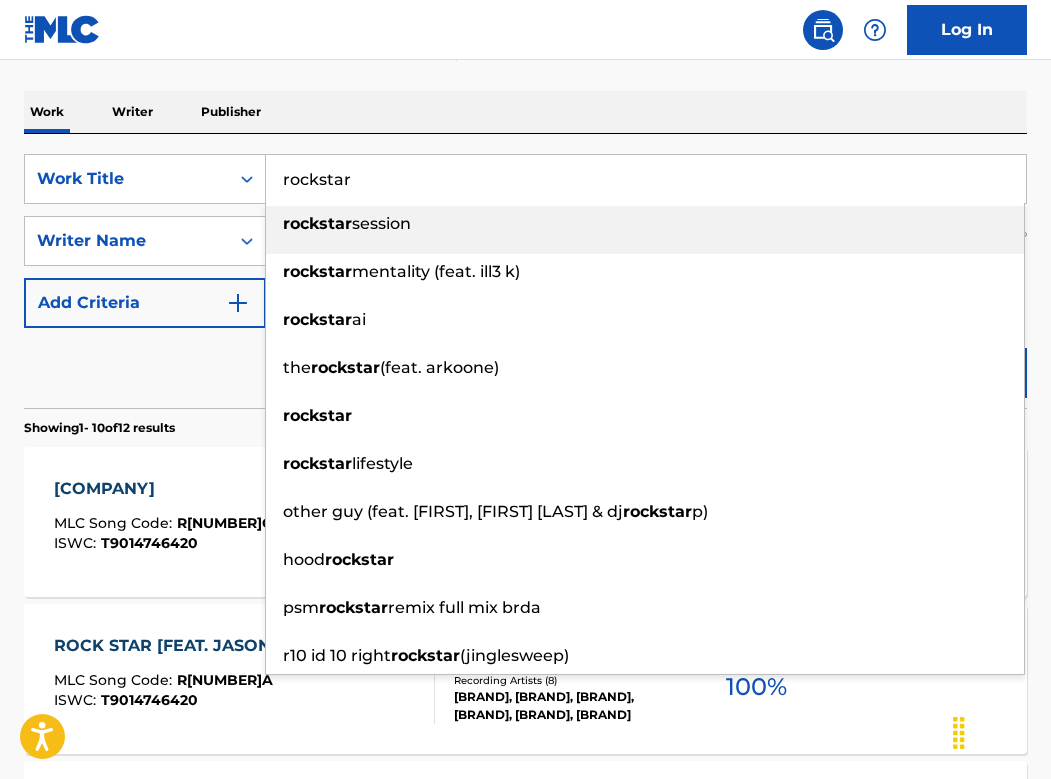 type on "rockstar" 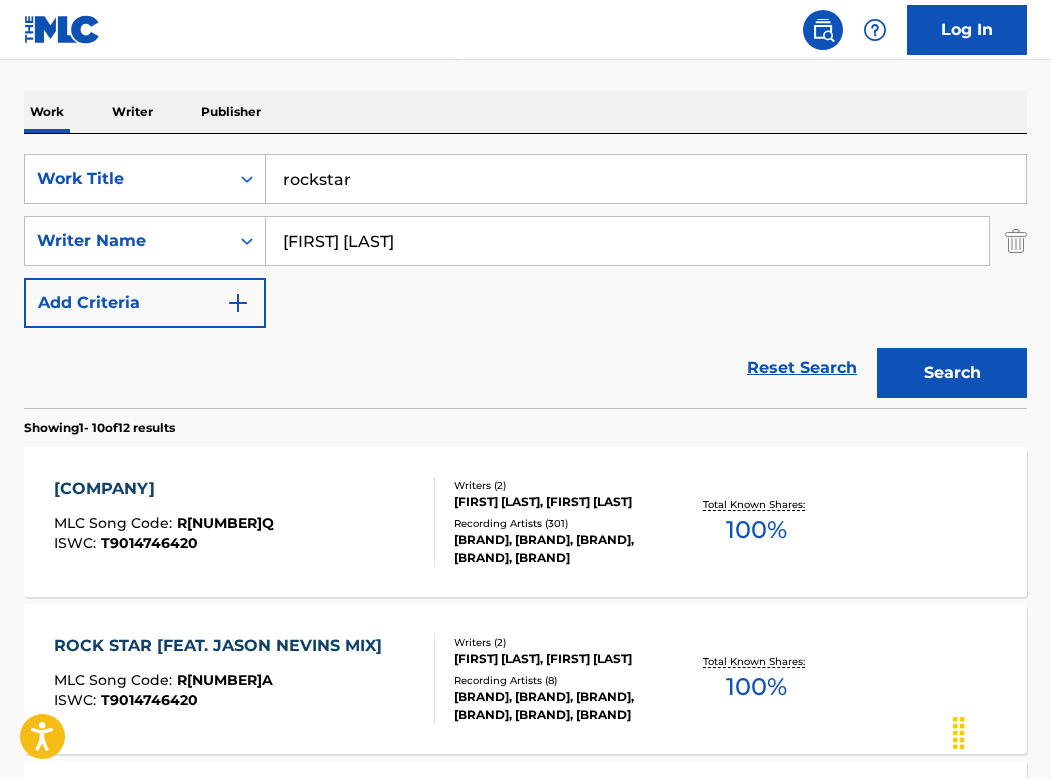 click on "[FIRST] [LAST]" at bounding box center [627, 241] 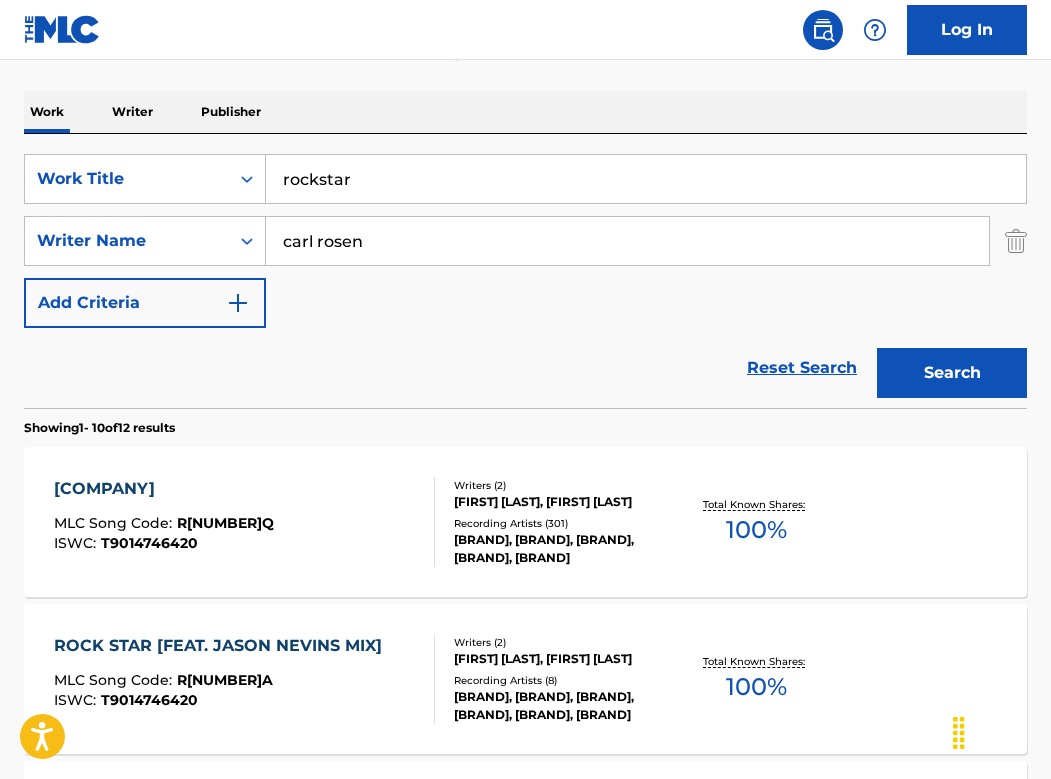 type on "carl rosen" 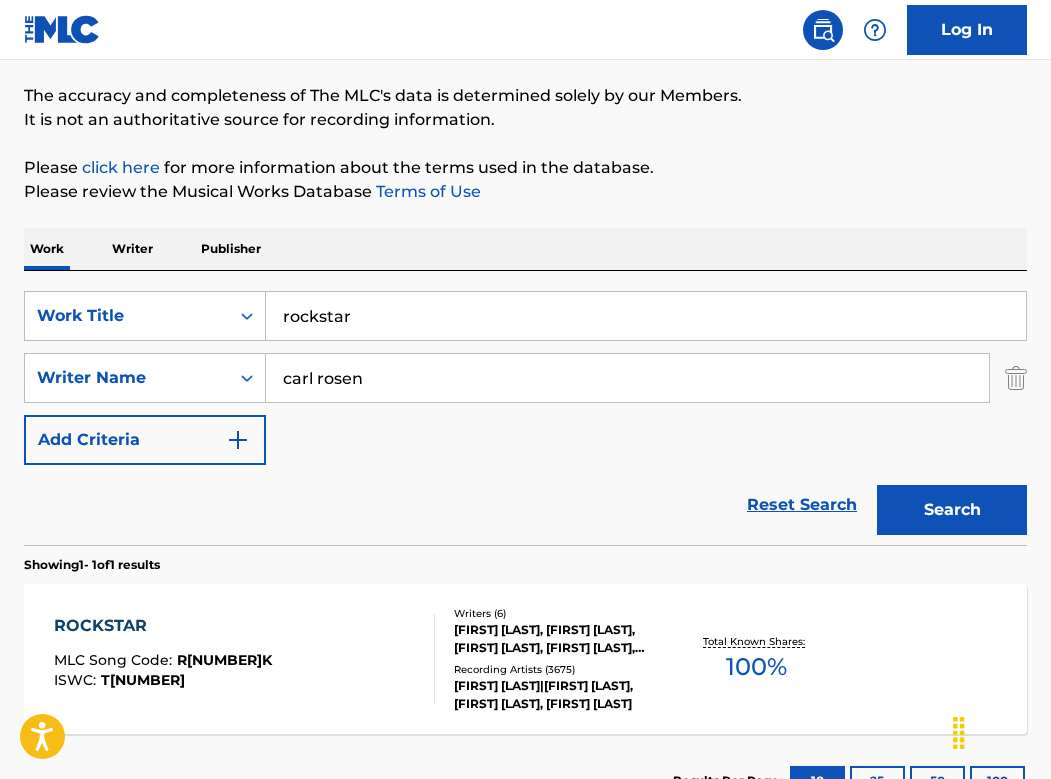 scroll, scrollTop: 288, scrollLeft: 0, axis: vertical 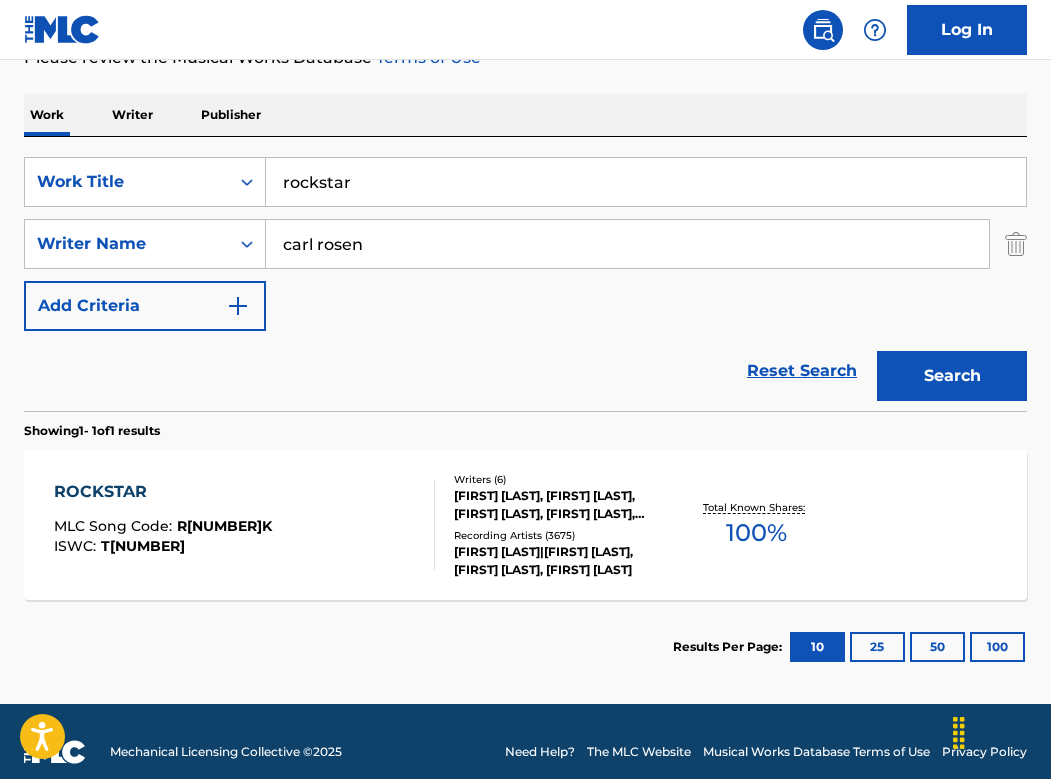 click on "ROCKSTAR MLC Song Code : R[NUMBER] ISWC : T[NUMBER]" at bounding box center [244, 525] 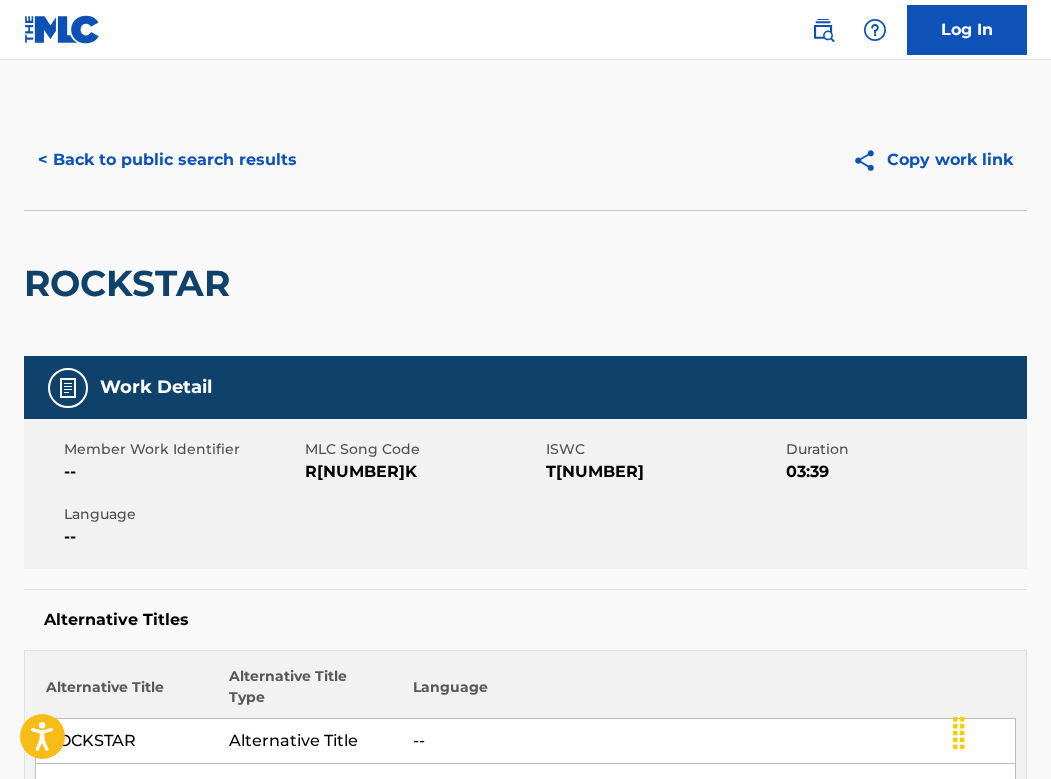 scroll, scrollTop: 0, scrollLeft: 0, axis: both 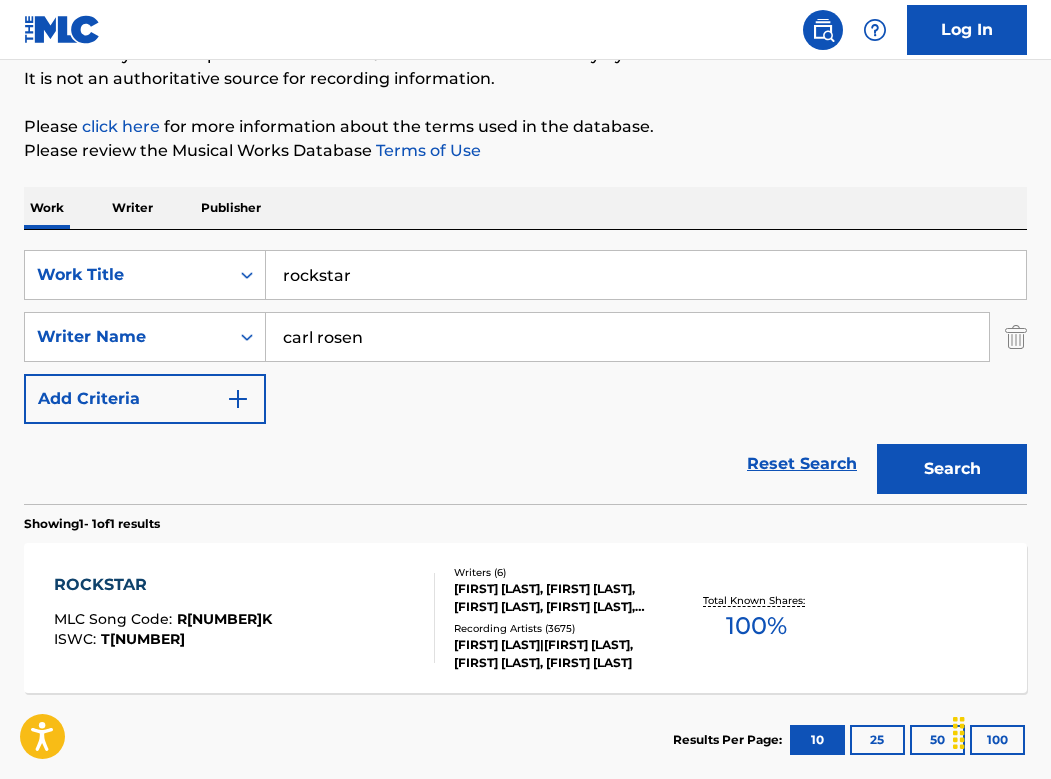 click on "rockstar" at bounding box center [646, 275] 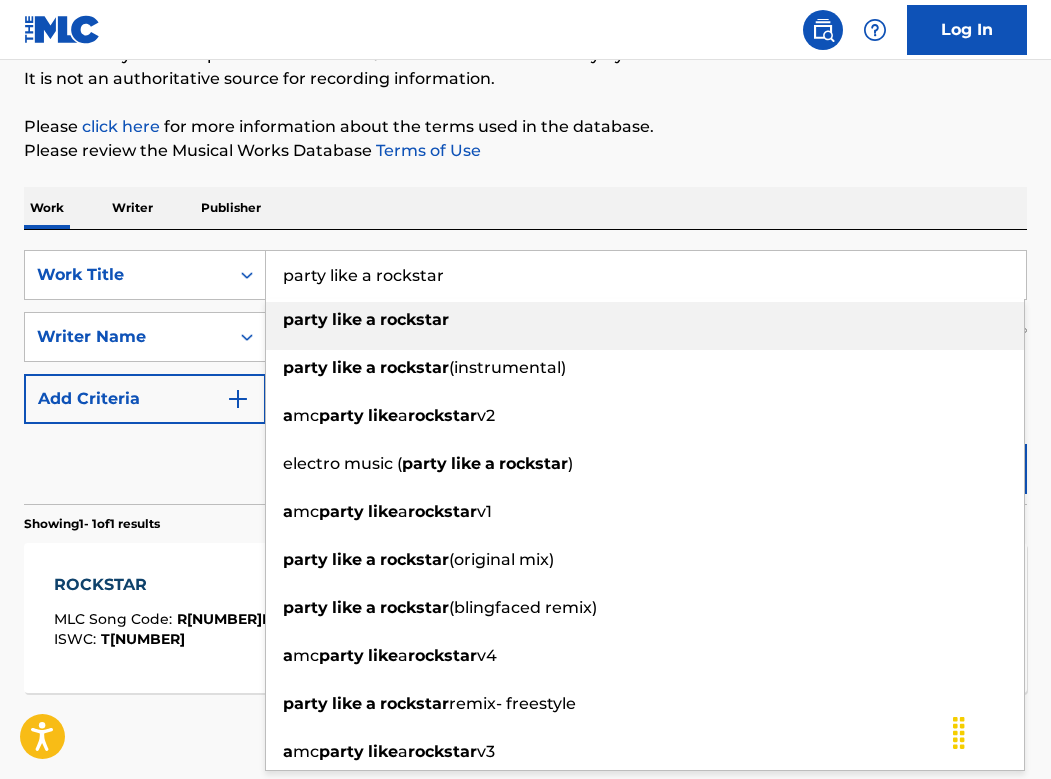 type on "party like a rockstar" 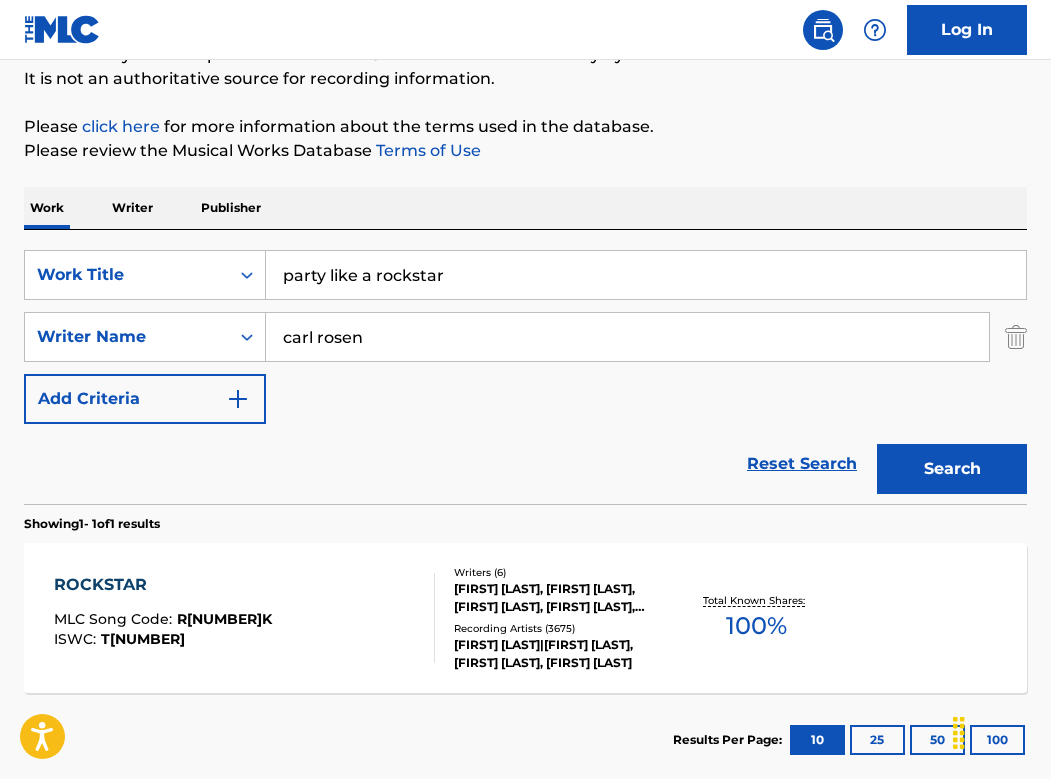 click on "carl rosen" at bounding box center (627, 337) 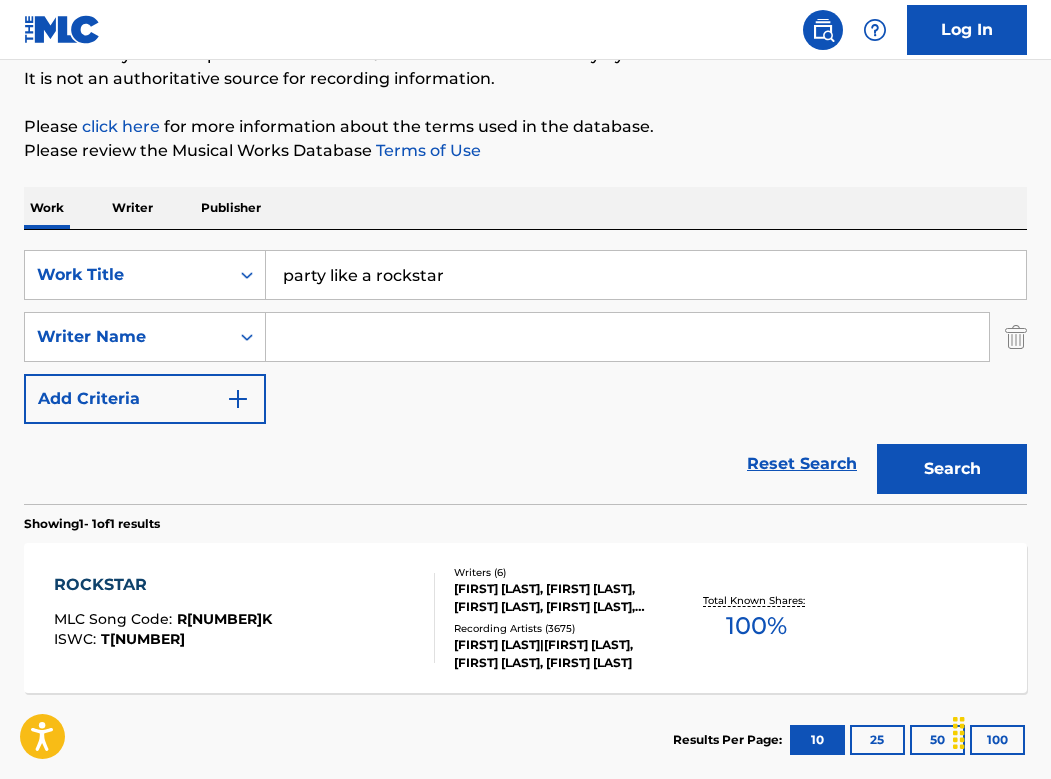 type 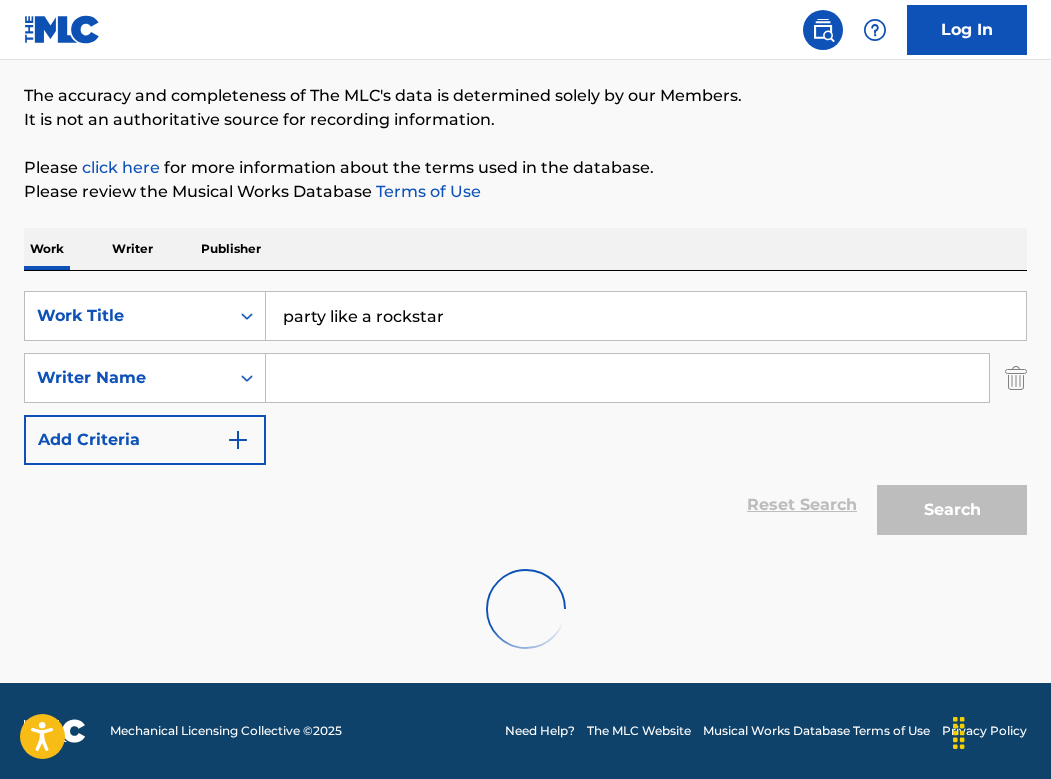 scroll, scrollTop: 154, scrollLeft: 0, axis: vertical 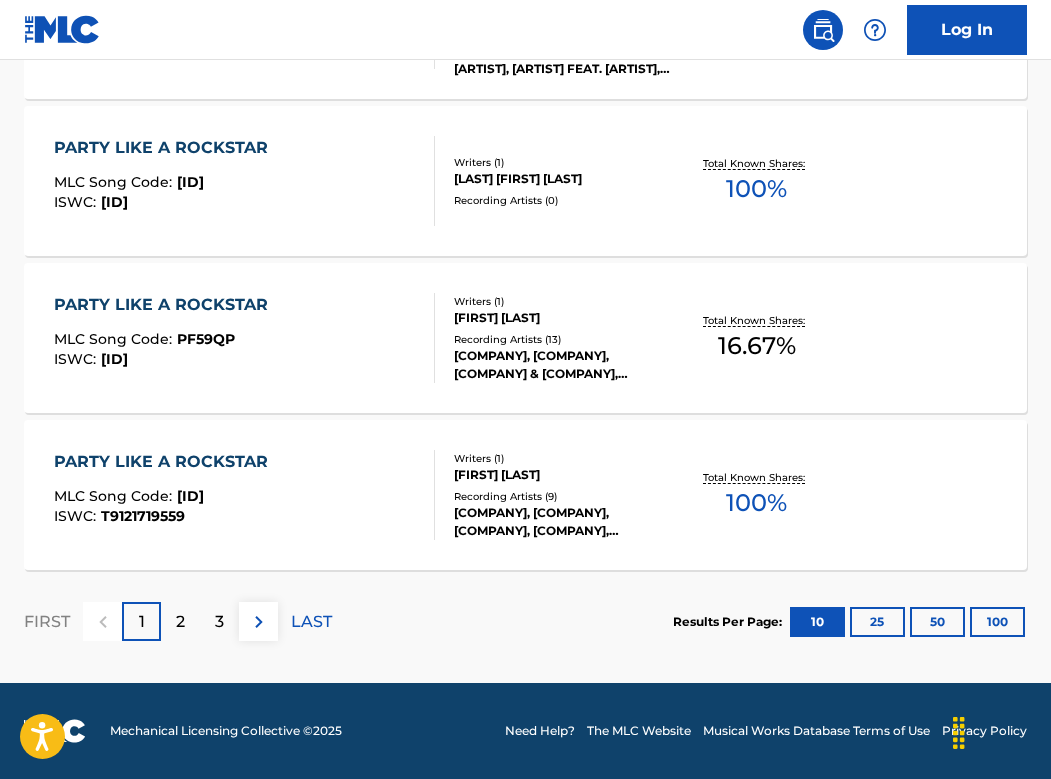 click on "1" at bounding box center (141, 621) 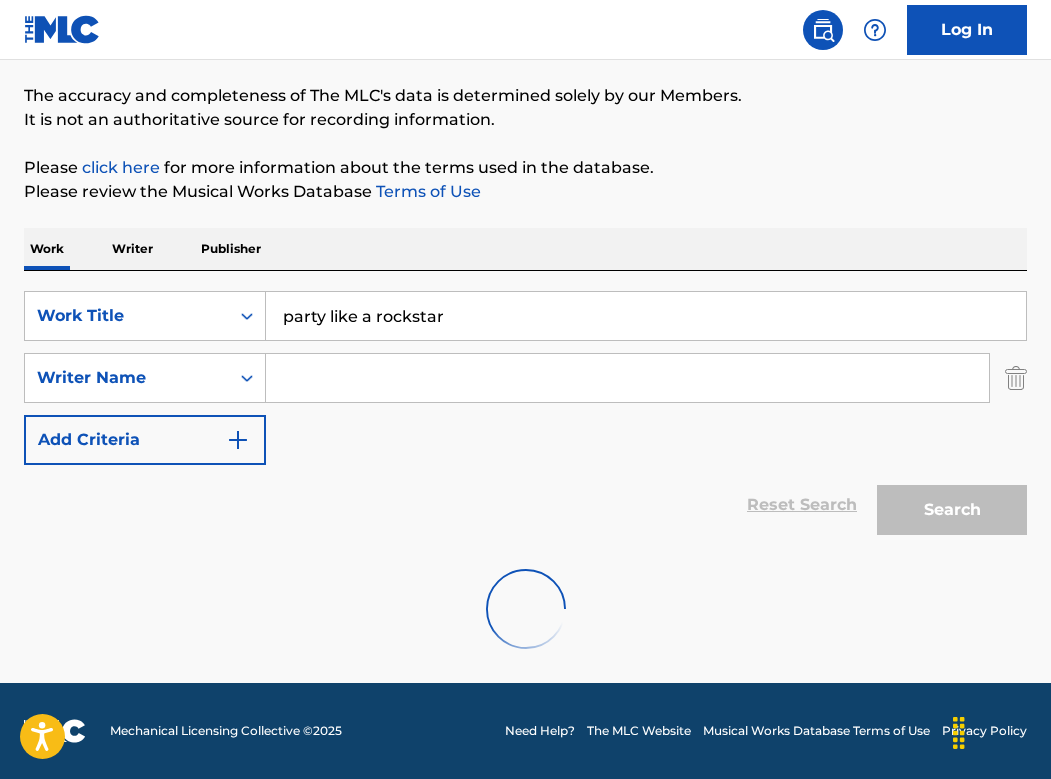 scroll, scrollTop: 154, scrollLeft: 0, axis: vertical 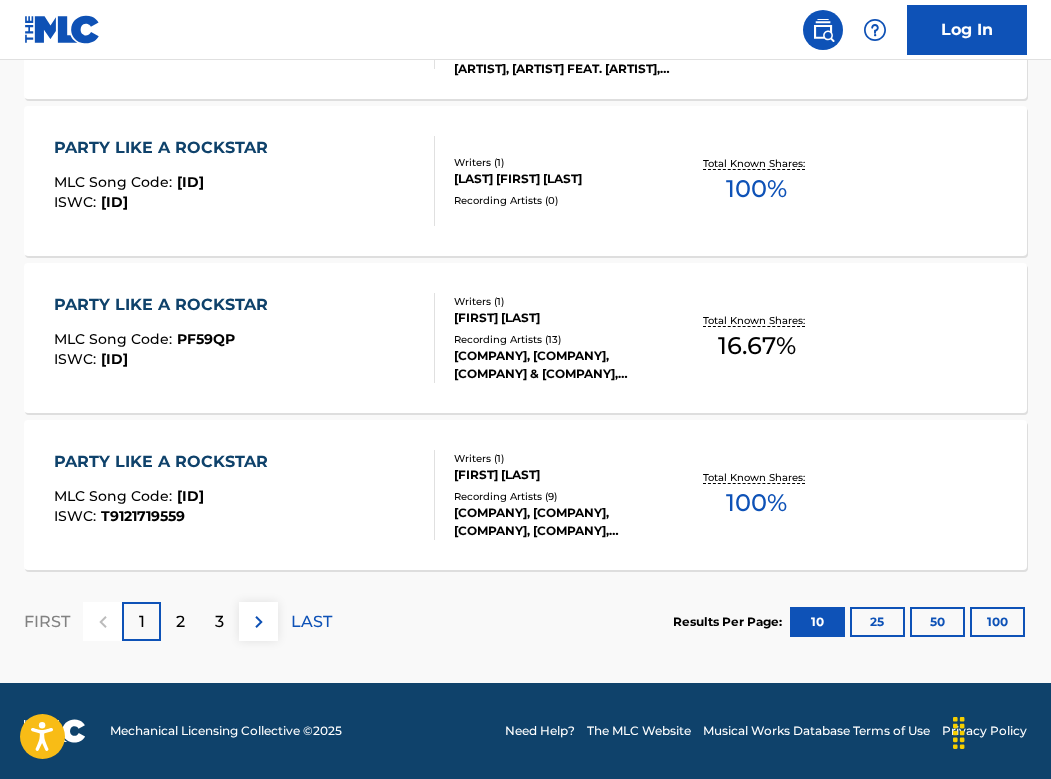click on "2" at bounding box center [180, 622] 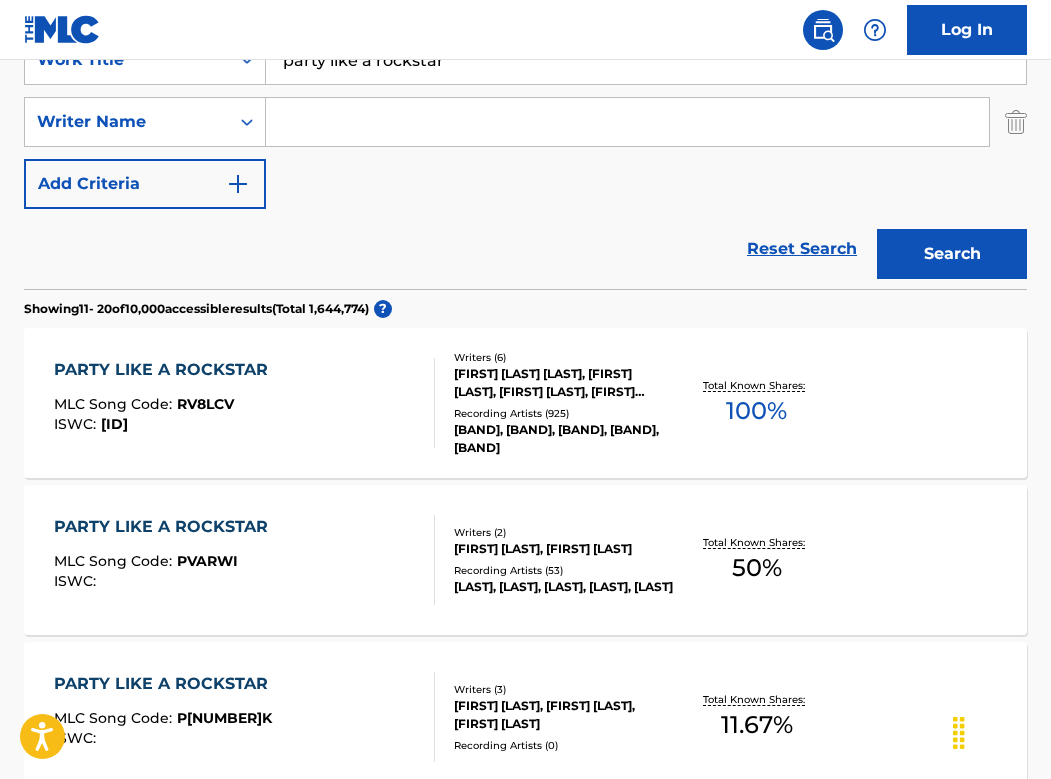 scroll, scrollTop: 411, scrollLeft: 0, axis: vertical 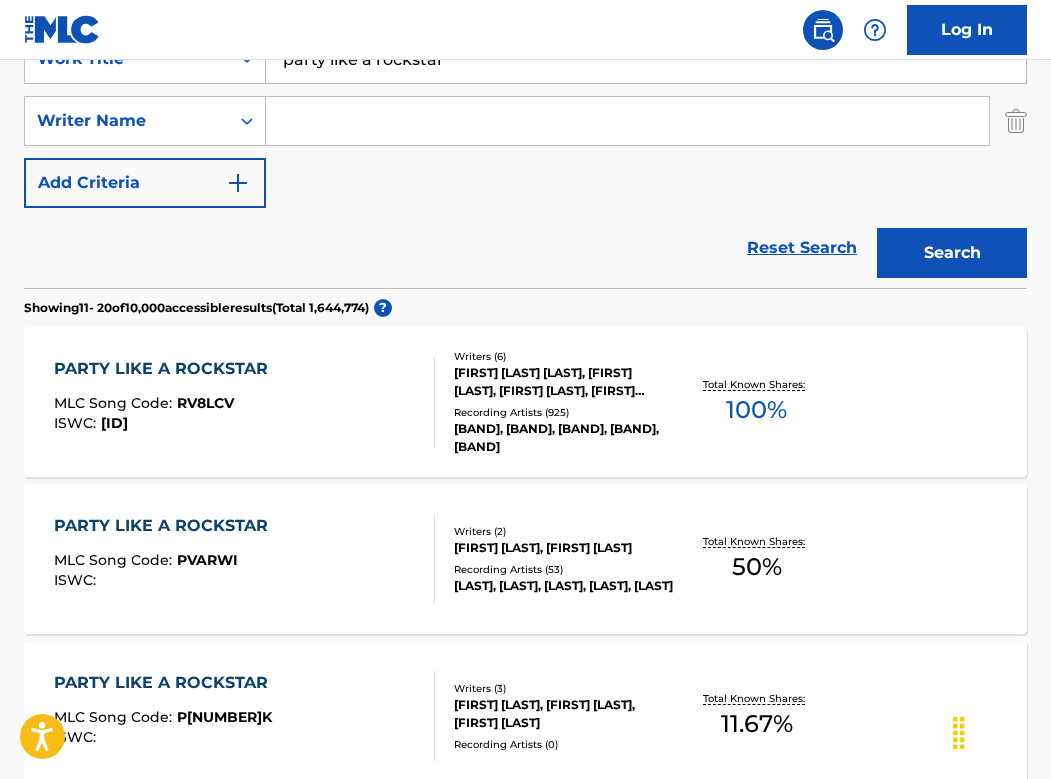click on "[COMPANY] [CODE] [ID]" at bounding box center (244, 402) 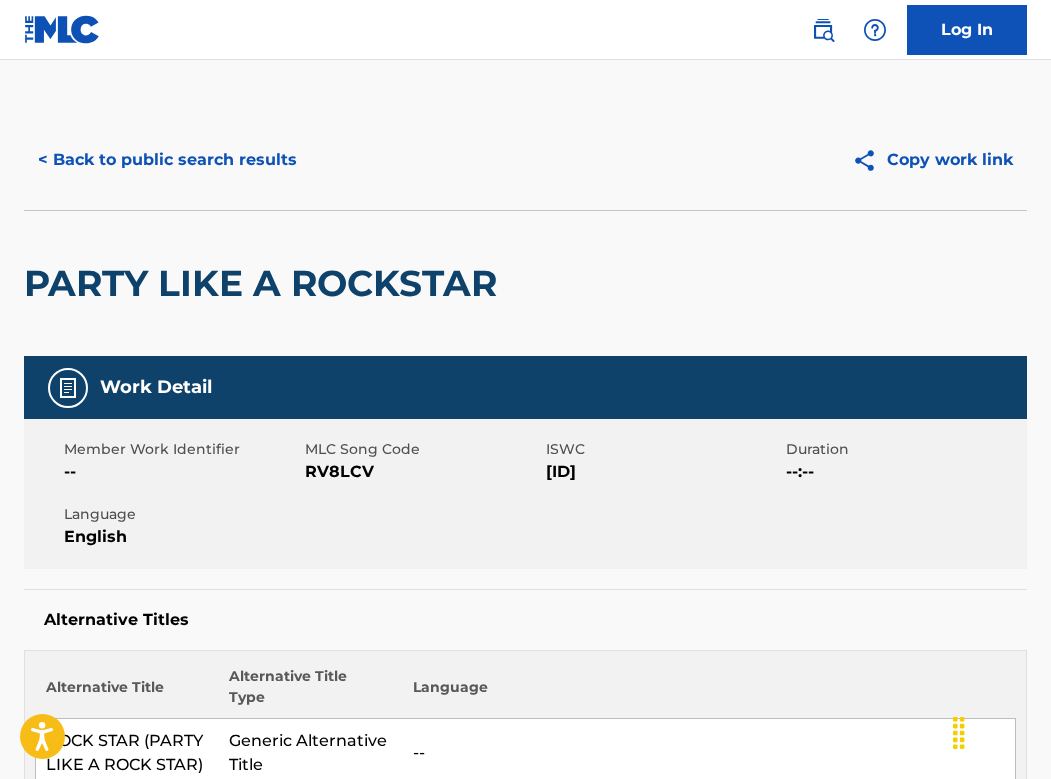 scroll, scrollTop: -1, scrollLeft: 0, axis: vertical 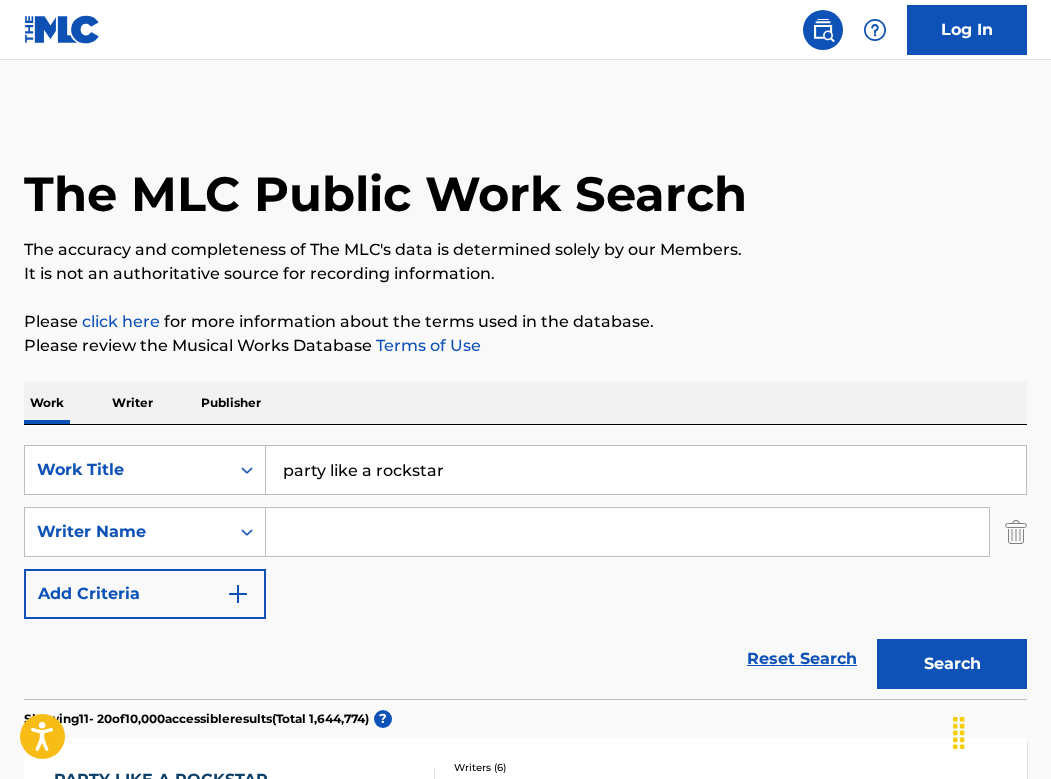 click on "SearchWithCriteria0a30438a-6602-4d39-a3cb-dc11989d1810 Work Title party like a rockstar SearchWithCriteriae4eb4c58-307e-4fdc-bc5b-726f9fe757bd Writer Name Add Criteria Reset Search Search" at bounding box center [525, 562] 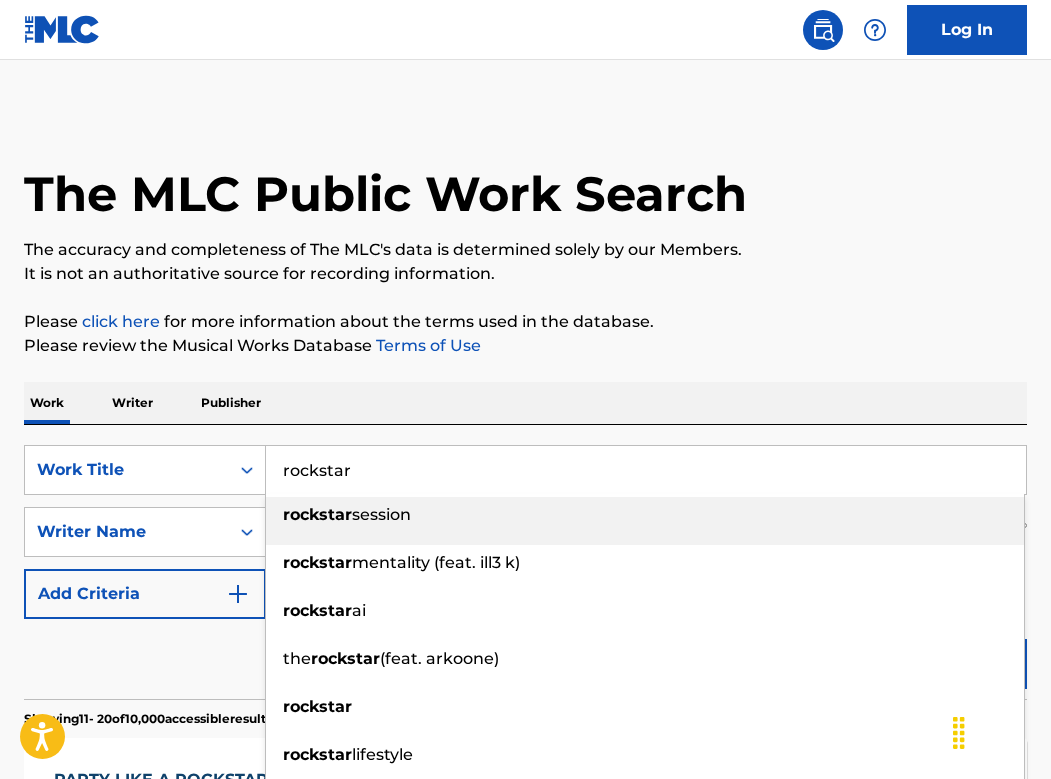 type on "rockstar" 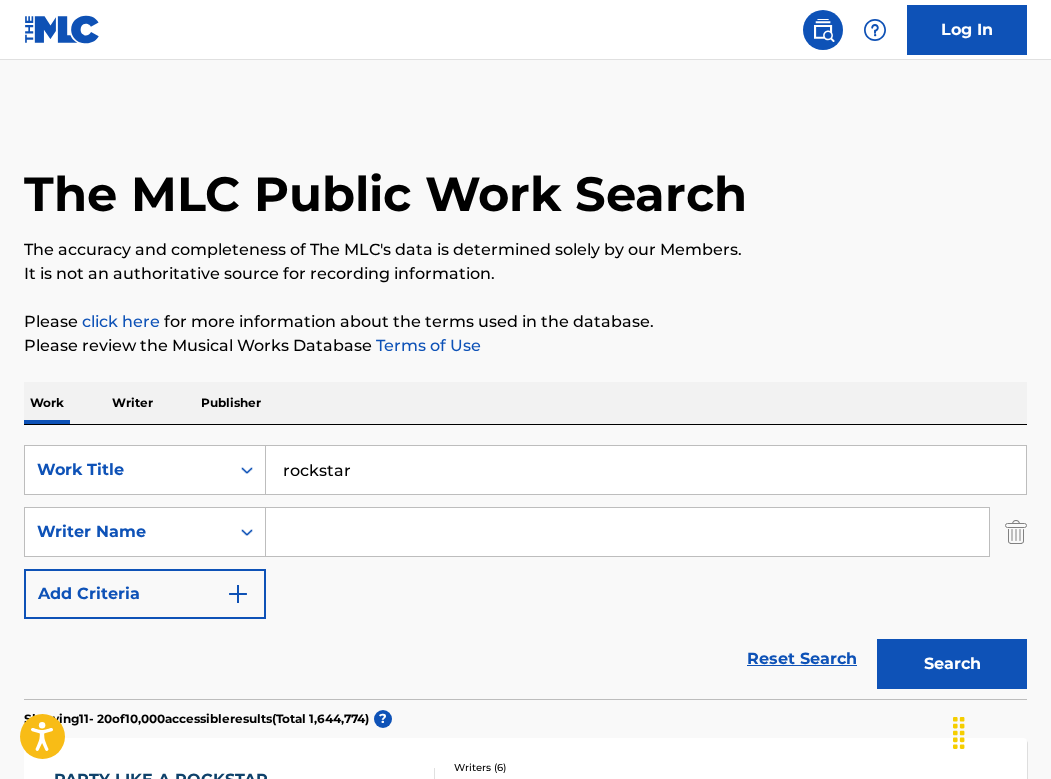 click on "The MLC Public Work Search The accuracy and completeness of The MLC's data is determined solely by our Members. It is not an authoritative source for recording information. Please   click here   for more information about the terms used in the database. Please review the Musical Works Database   Terms of Use Work Writer Publisher SearchWithCriteria0a30438a-6602-4d39-a3cb-dc11989d1810 Work Title rockstar SearchWithCriteriae4eb4c58-307e-4fdc-bc5b-726f9fe757bd Writer Name Add Criteria Reset Search Search Showing  11  -   20  of  10,000  accessible  results  (Total   1,644,774 ) ? PARTY LIKE A ROCKSTAR MLC Song Code : RV8LCV ISWC : T9010777987 Writers ( 6 ) [FIRST] [LAST] [FIRST] [LAST], [FIRST] [LAST], [FIRST] [LAST], [FIRST] [LAST], [FIRST] [LAST] PITTMAN Recording Artists ( 925 ) SHOP BOYZ, SHOP BOYZ, SHOP BOYZ, SHOP BOYZ, SHOP BOYZ Total Known Shares: 100 % PARTY LIKE A ROCKSTAR MLC Song Code : PVARWI ISWC : Writers ( 2 ) [FIRST] [LAST] [FIRST] [LAST] Recording Artists ( 53 ) 50 % : ISWC" at bounding box center [525, 1257] 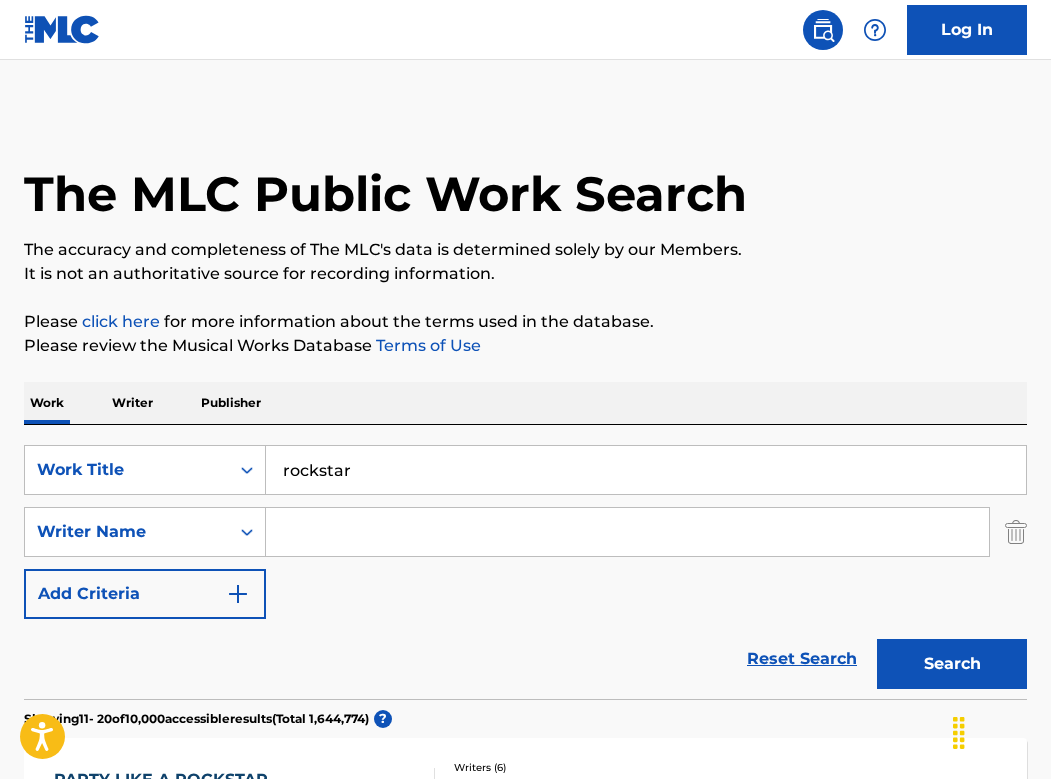 click at bounding box center (627, 532) 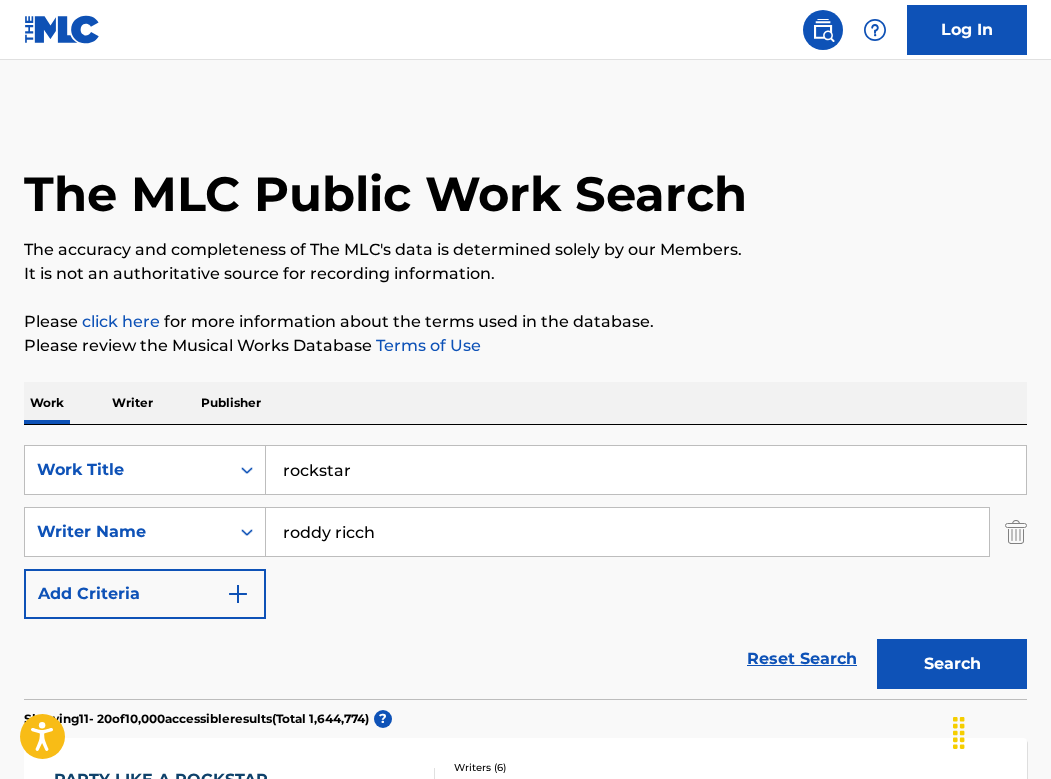 type on "roddy ricch" 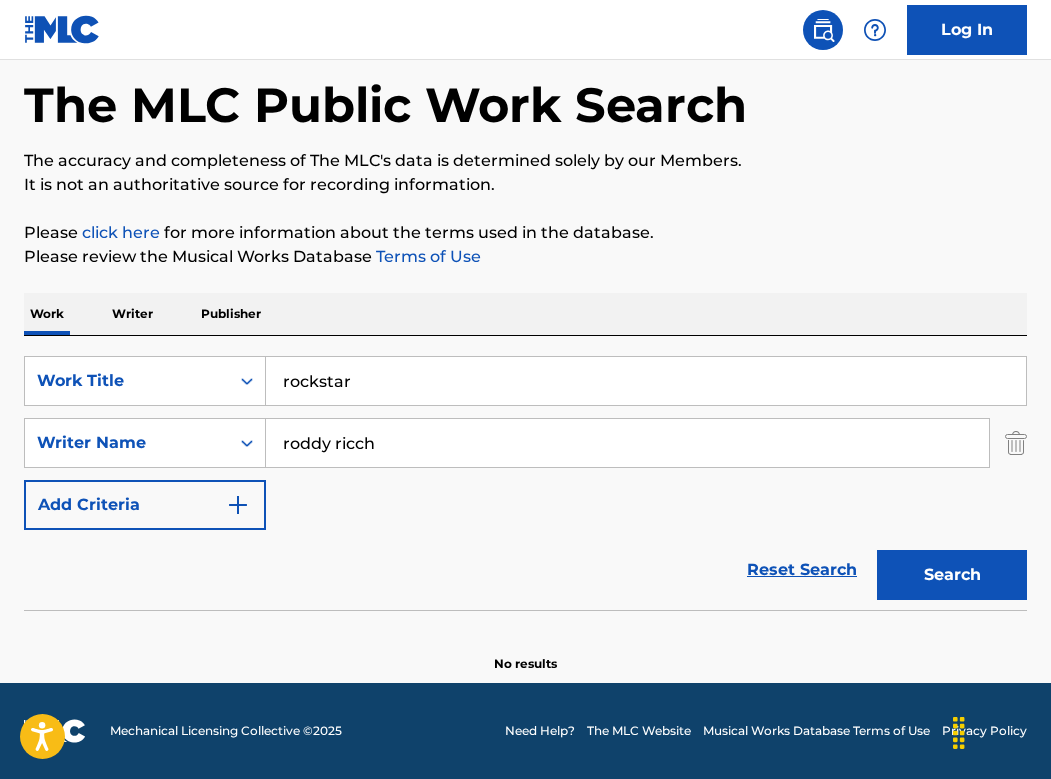 scroll, scrollTop: 89, scrollLeft: 0, axis: vertical 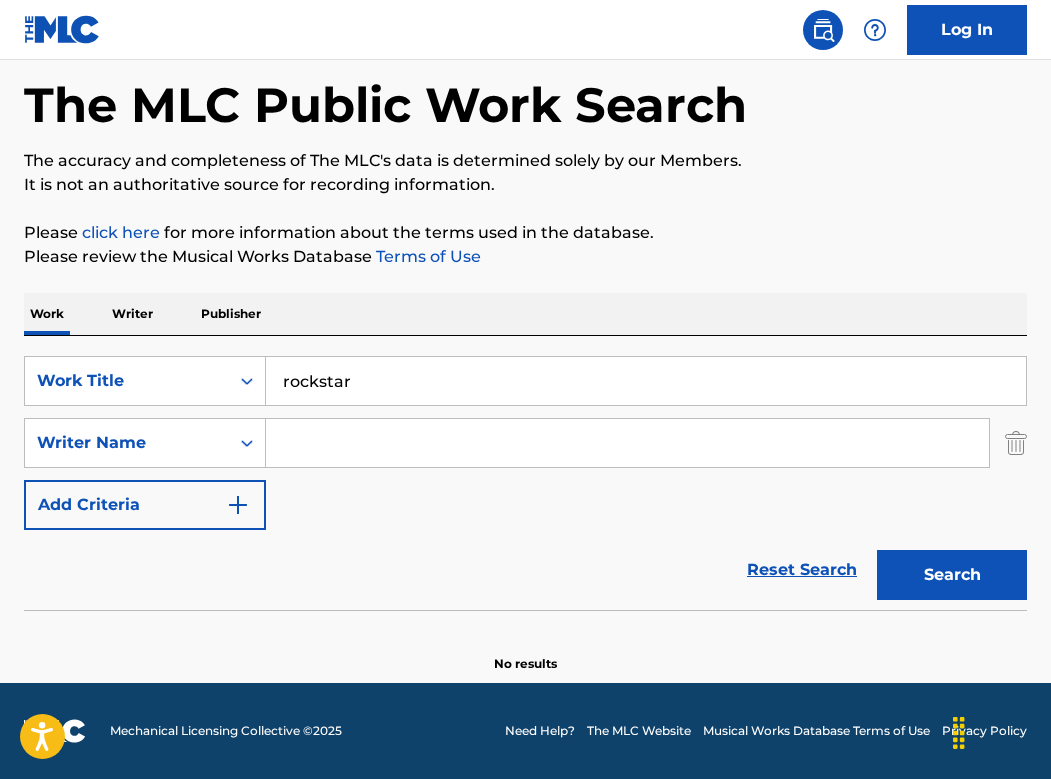 type 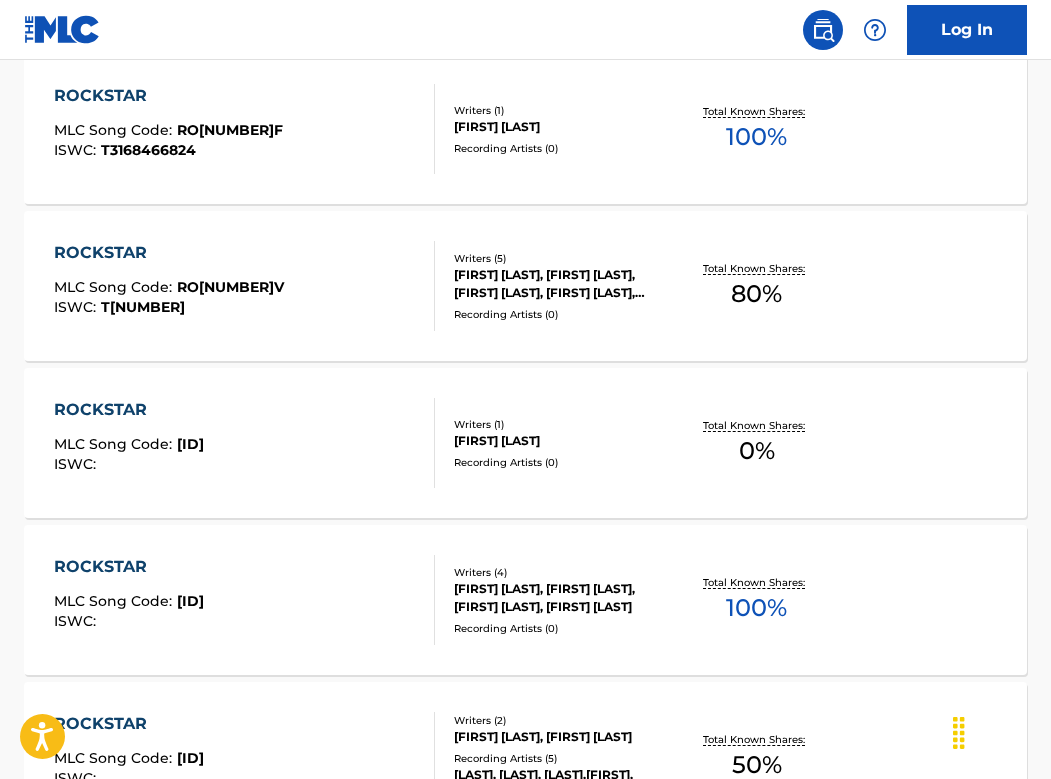 scroll, scrollTop: 843, scrollLeft: 0, axis: vertical 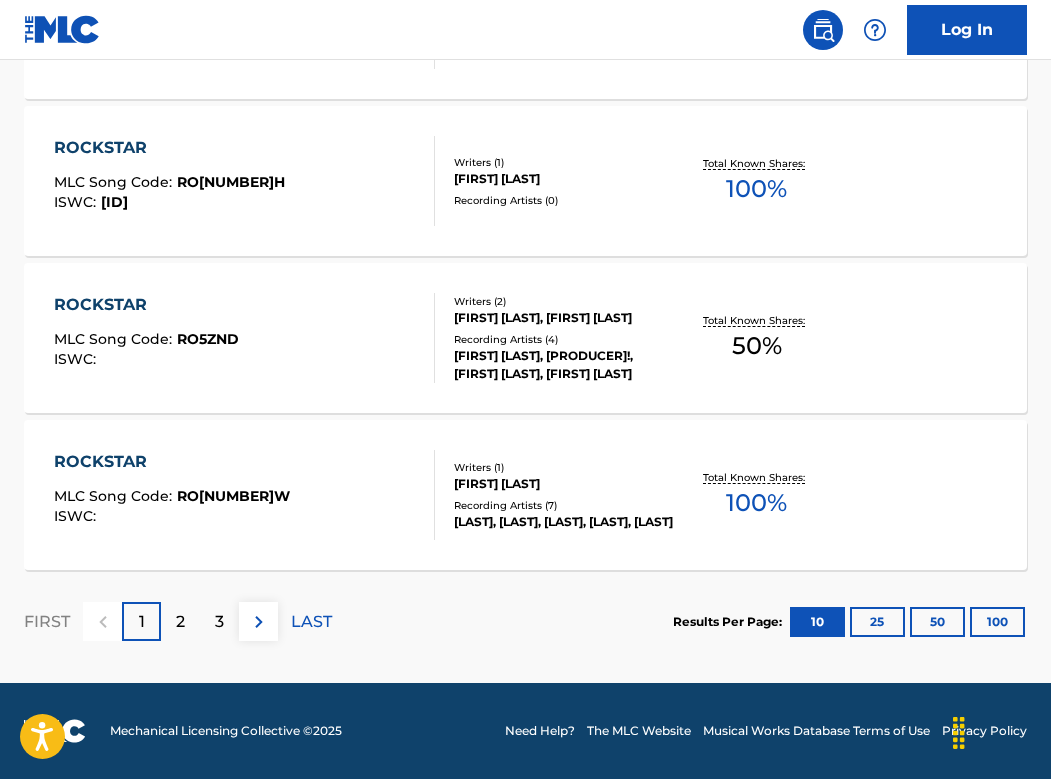 click on "2" at bounding box center (180, 621) 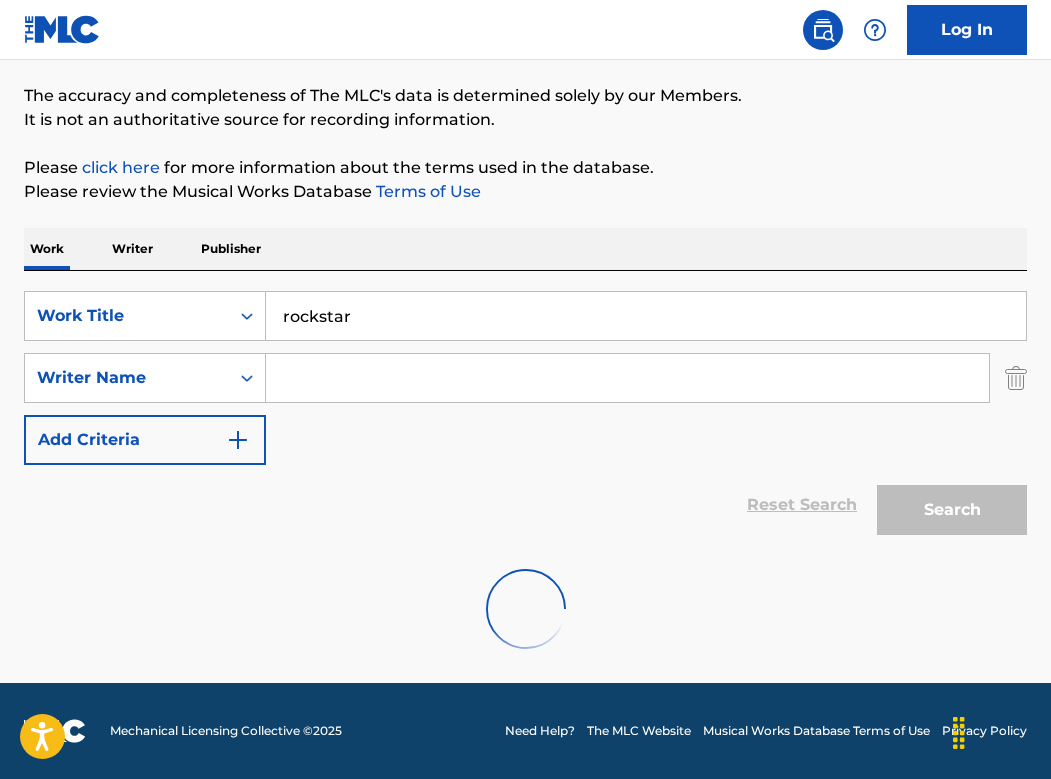 scroll, scrollTop: 154, scrollLeft: 0, axis: vertical 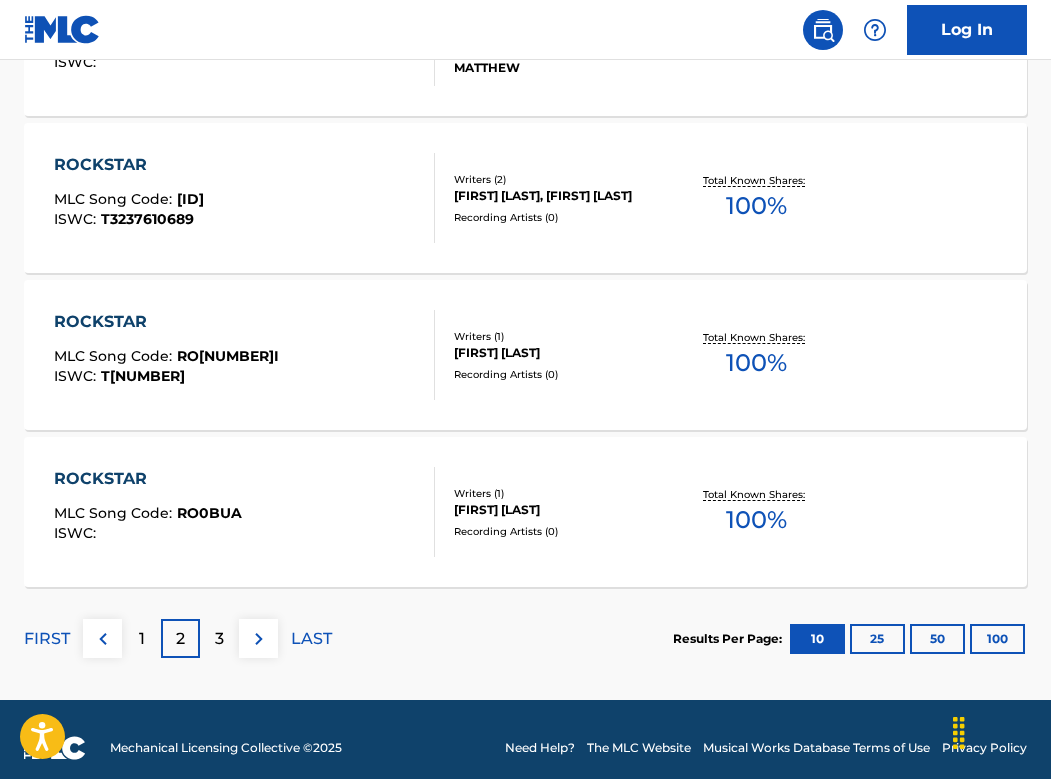 click on "3" at bounding box center (219, 639) 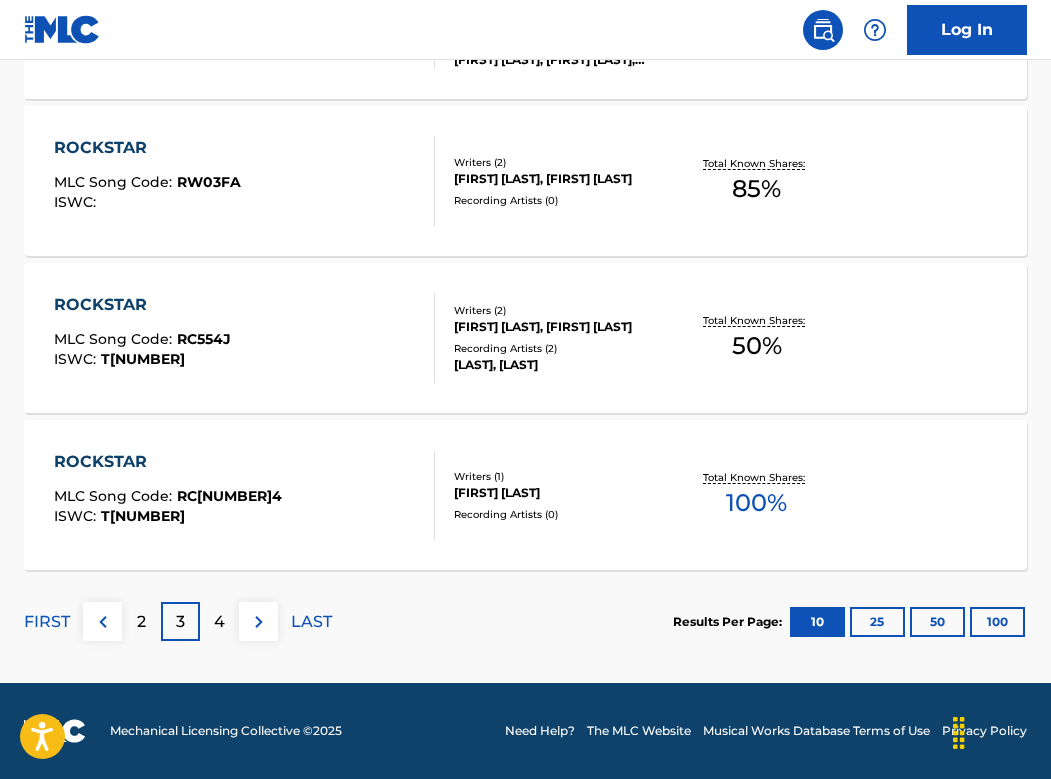 click on "FIRST 2 3 4 LAST" at bounding box center (178, 621) 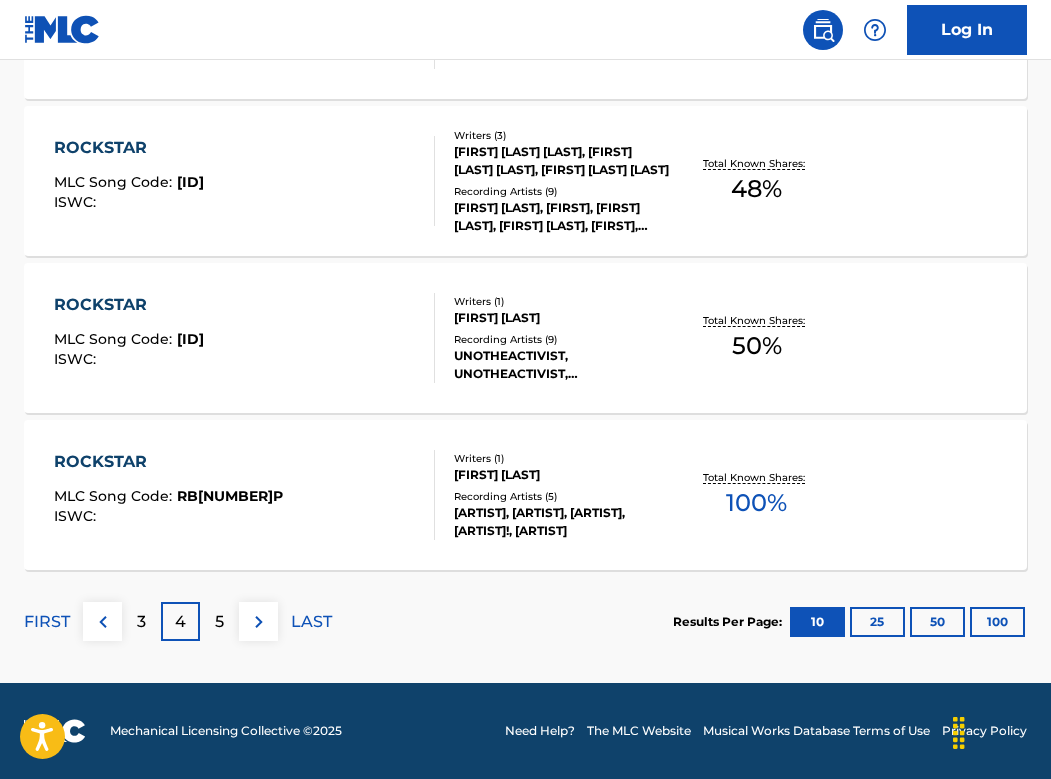 scroll, scrollTop: 1731, scrollLeft: 0, axis: vertical 